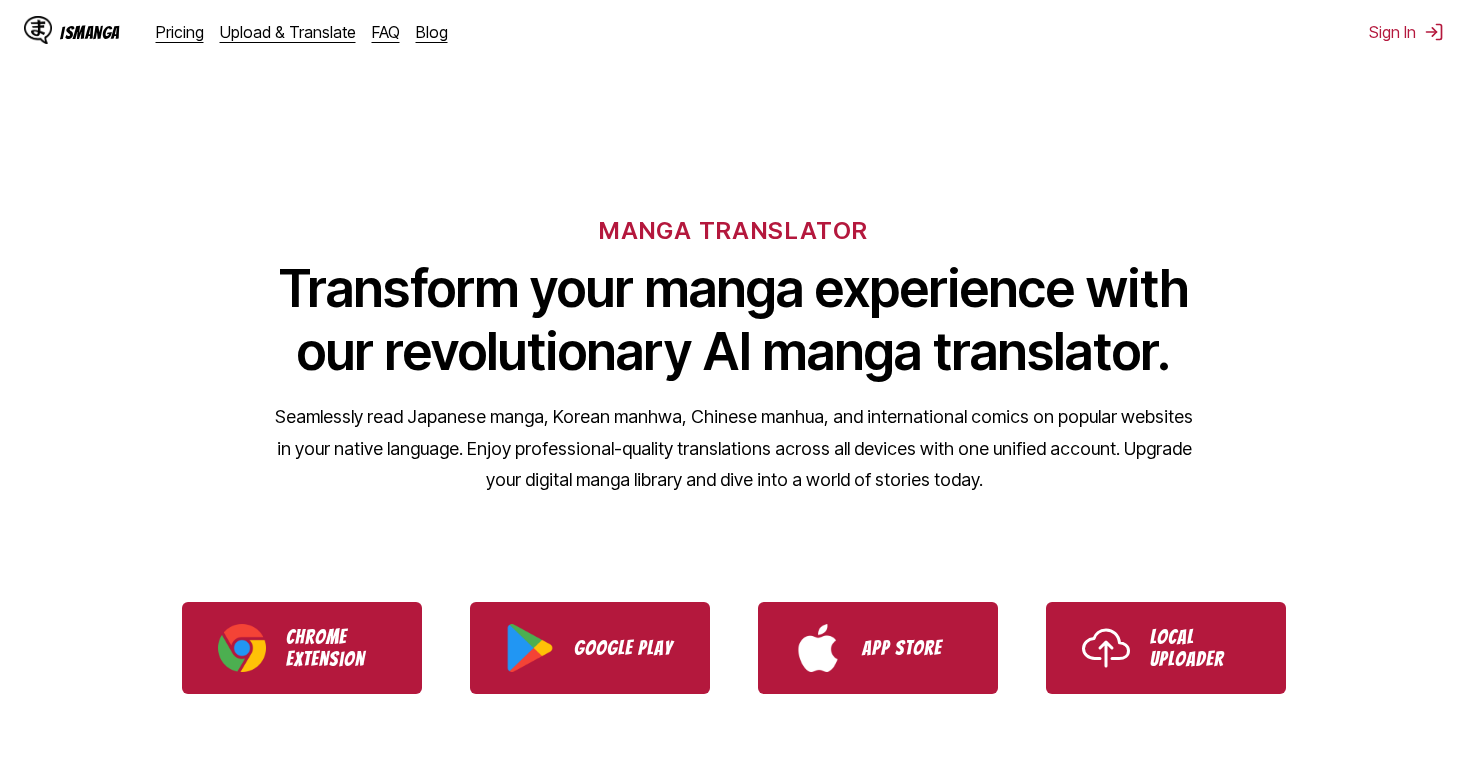 scroll, scrollTop: 0, scrollLeft: 0, axis: both 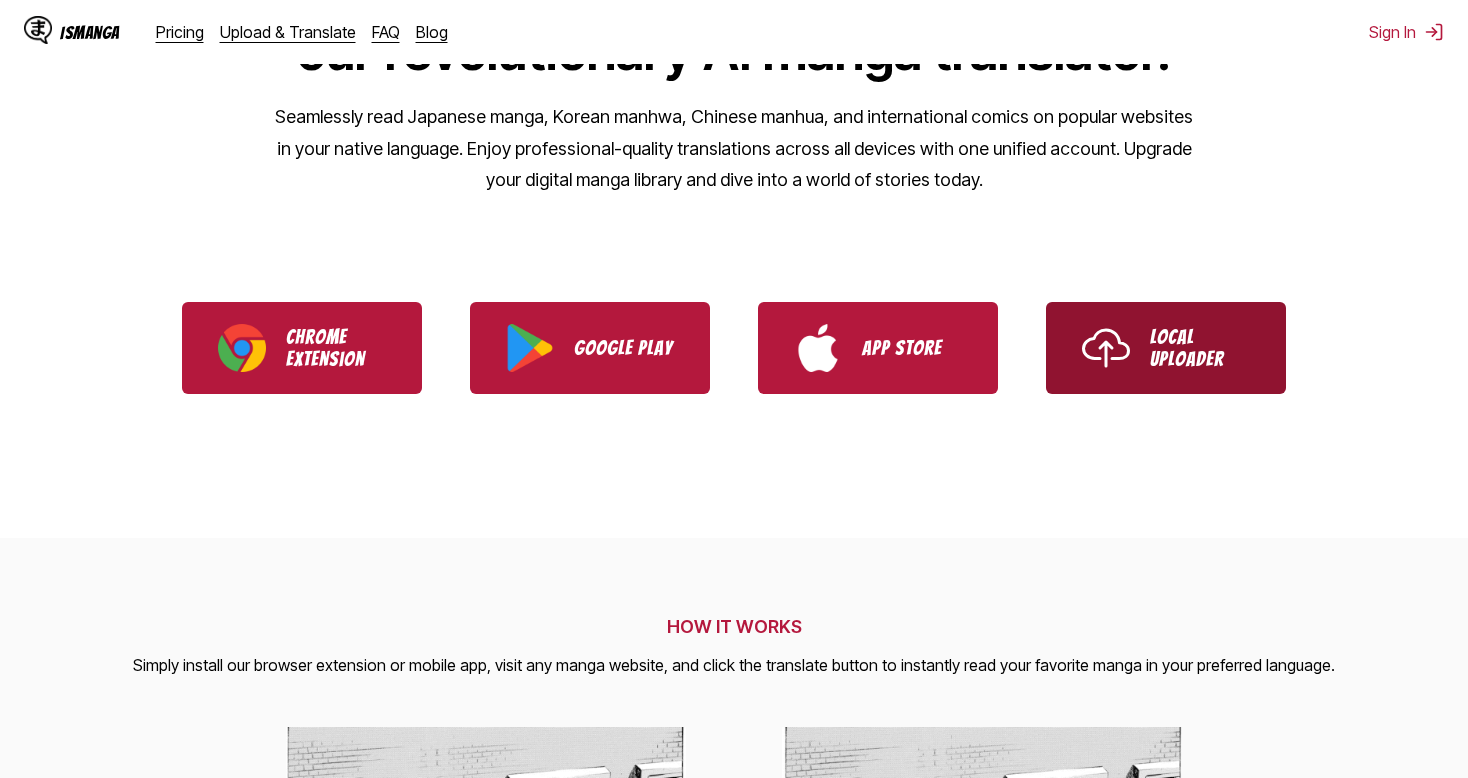 click on "Local Uploader" at bounding box center (1200, 348) 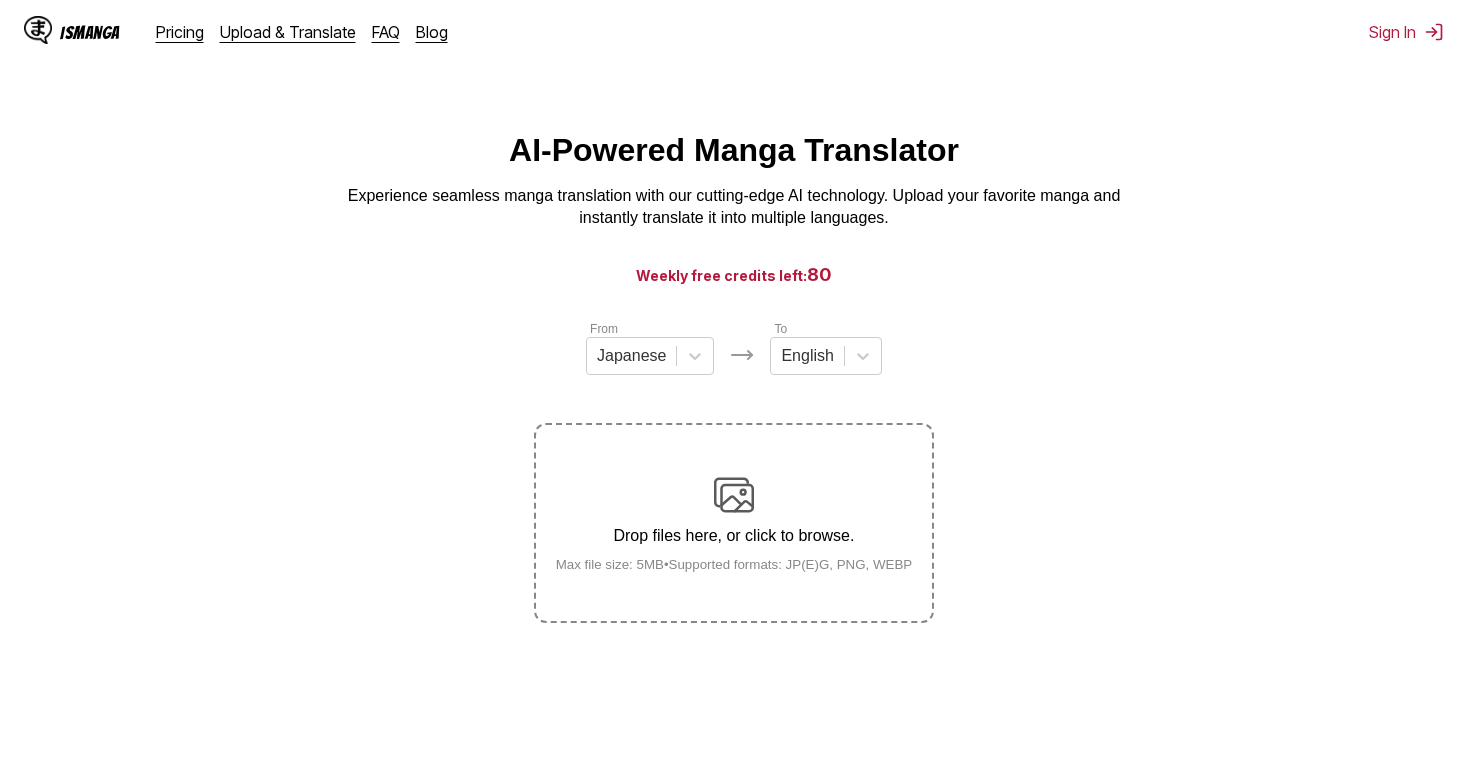 scroll, scrollTop: 0, scrollLeft: 0, axis: both 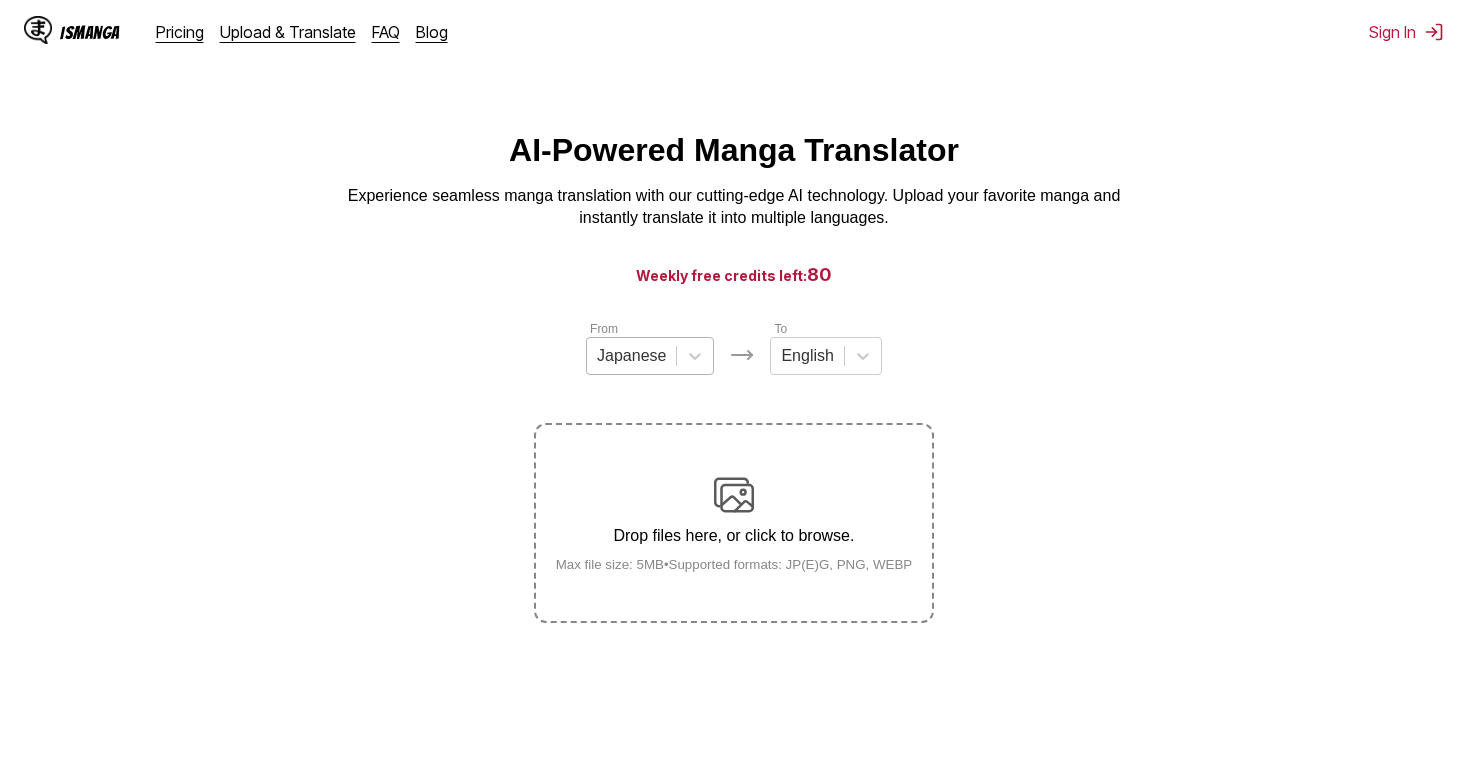 click at bounding box center (631, 356) 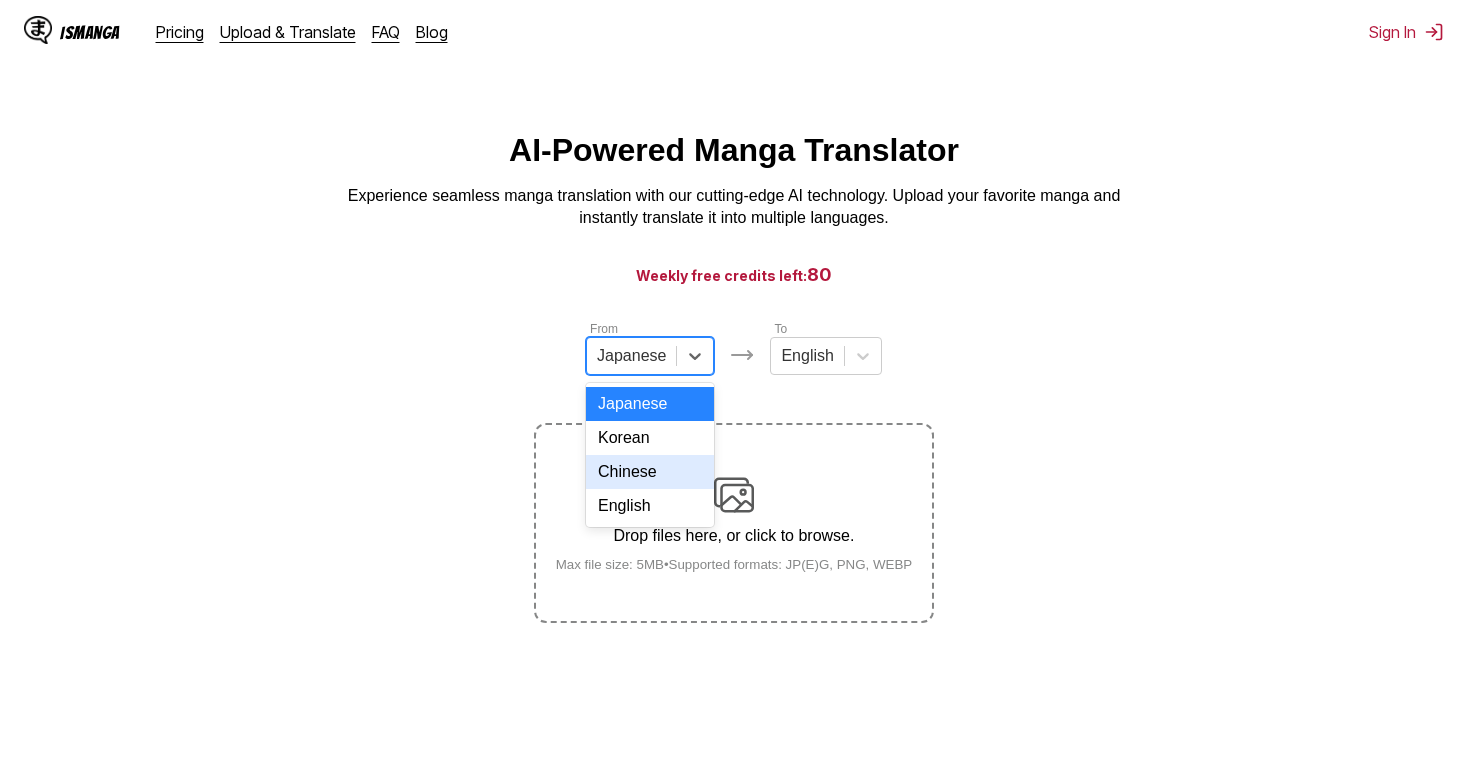 click on "Chinese" at bounding box center (650, 472) 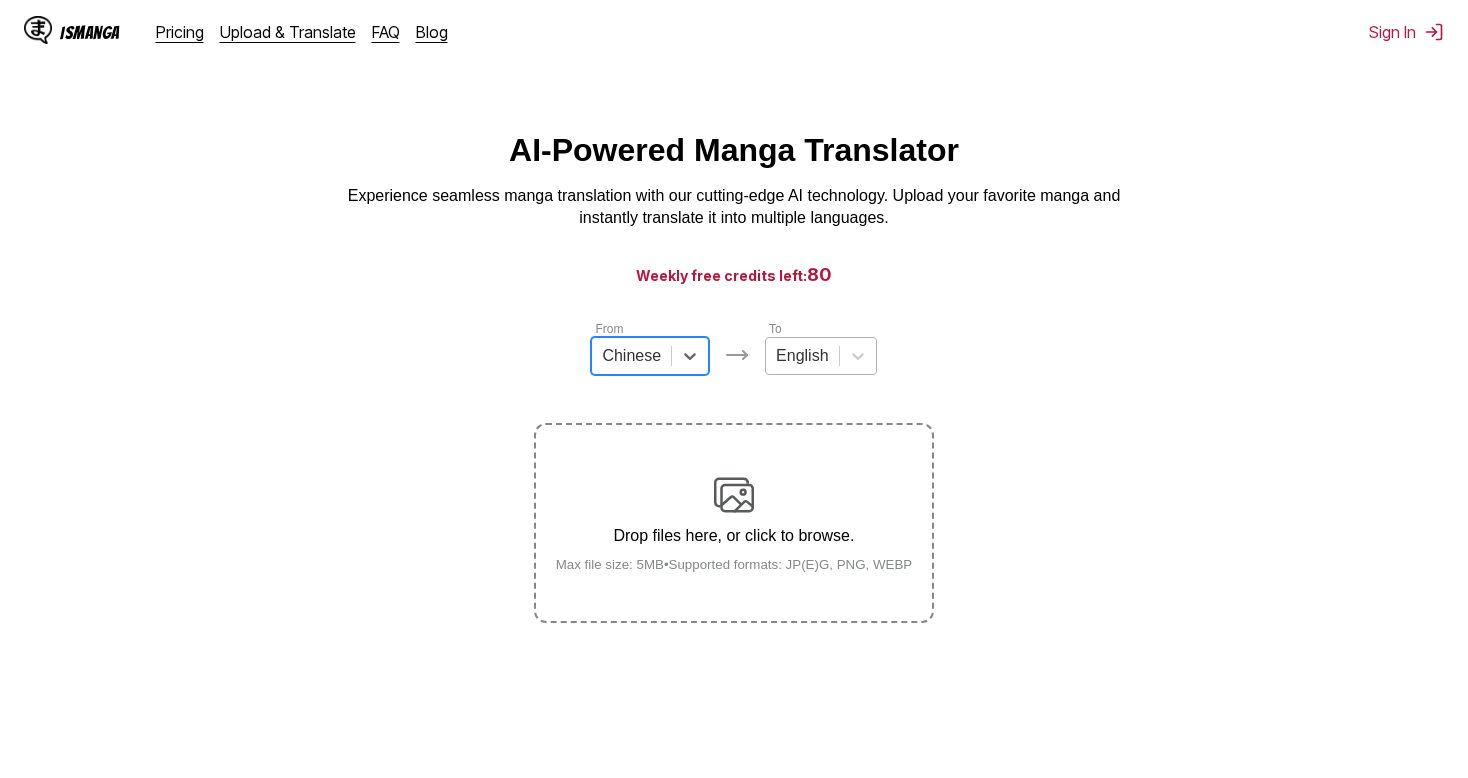 click on "English" at bounding box center (802, 356) 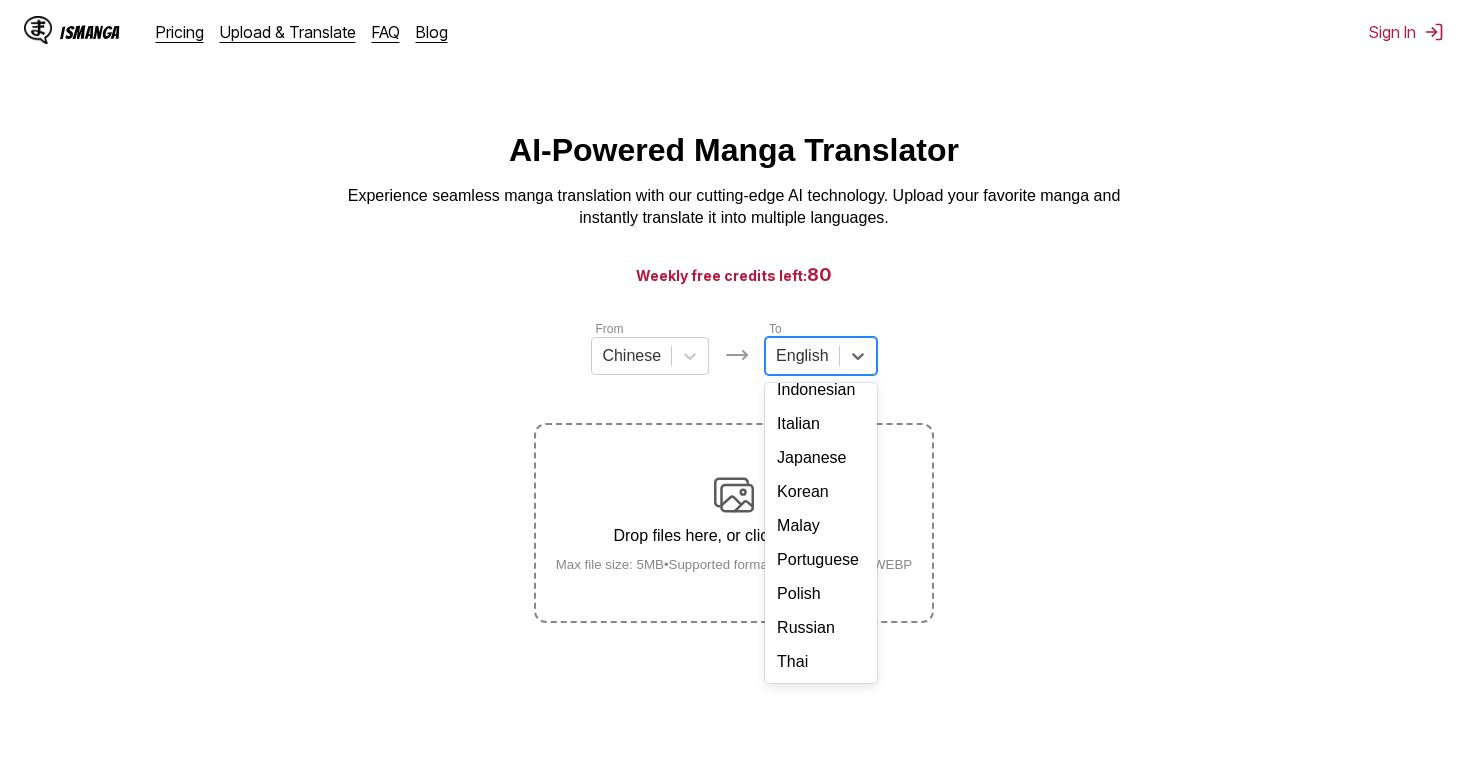 scroll, scrollTop: 347, scrollLeft: 0, axis: vertical 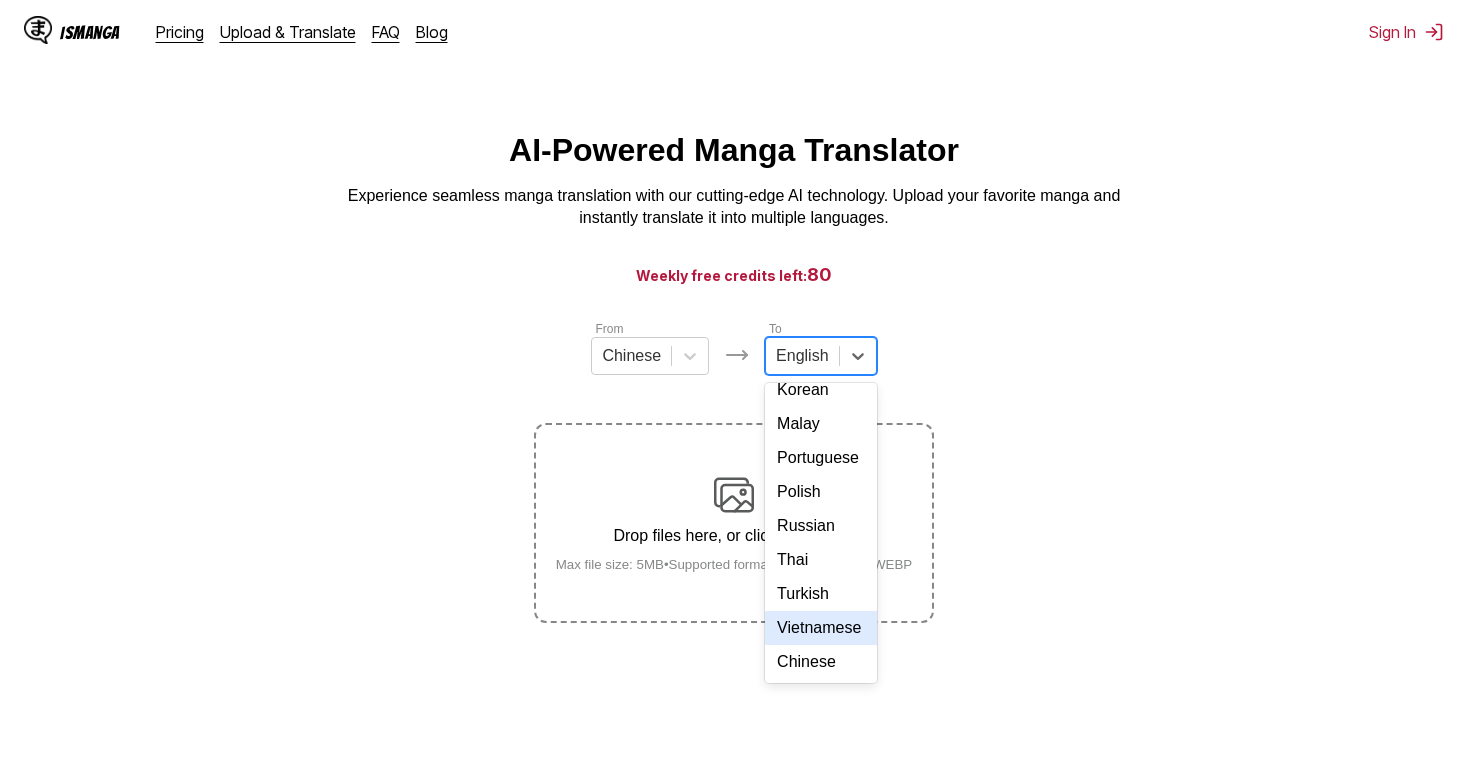 click on "Vietnamese" at bounding box center [820, 628] 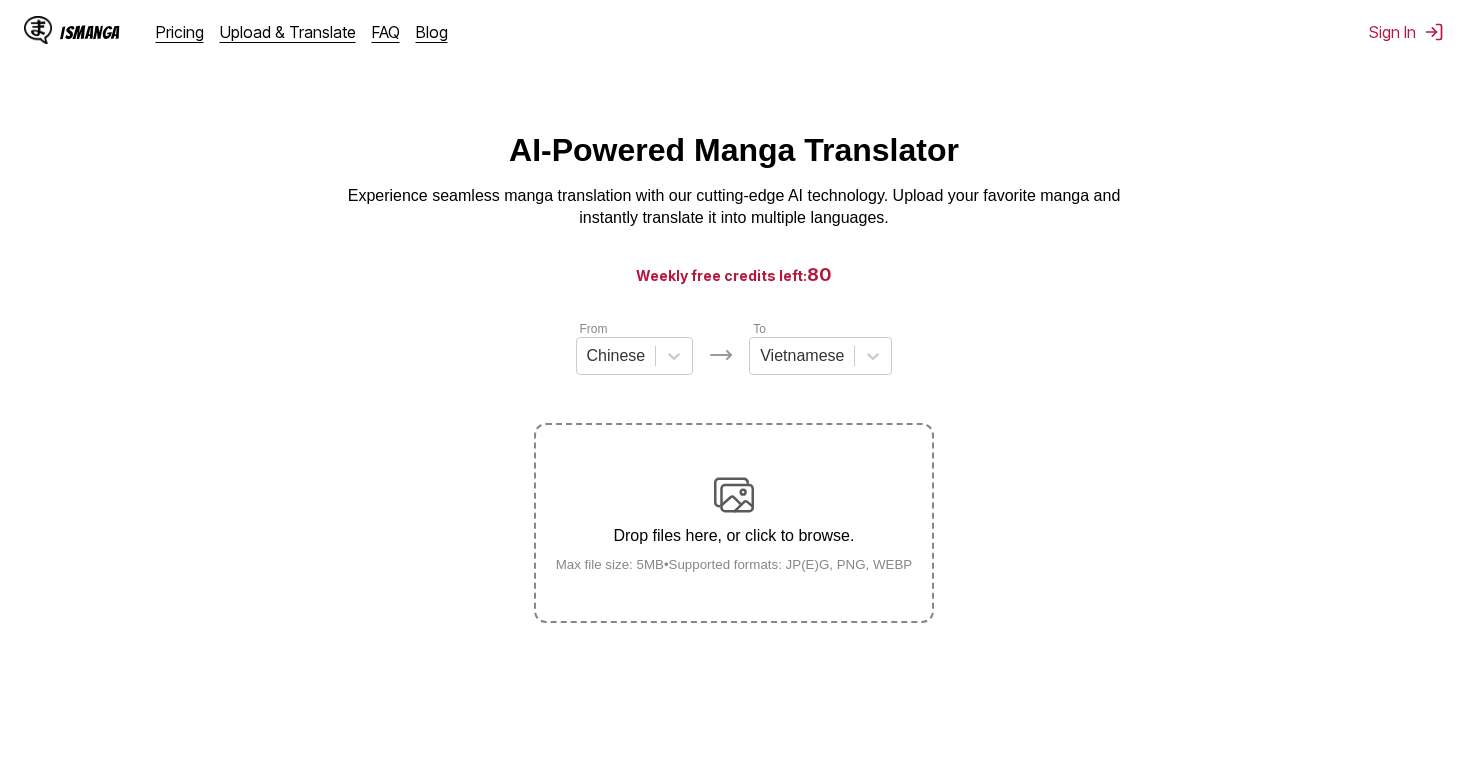 click on "From Chinese To Vietnamese Drop files here, or click to browse. Max file size: 5MB  •  Supported formats: JP(E)G, PNG, WEBP" at bounding box center [734, 471] 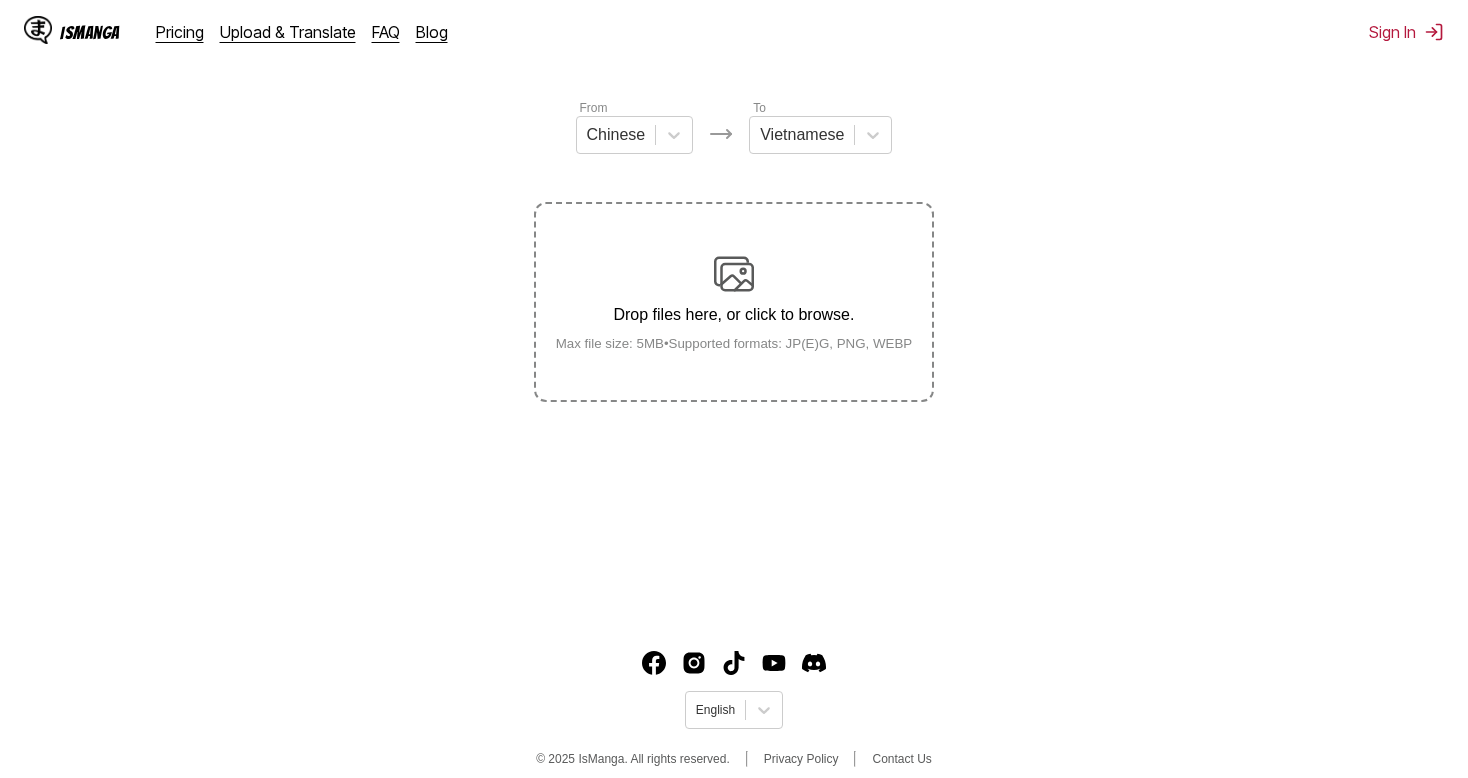 scroll, scrollTop: 240, scrollLeft: 0, axis: vertical 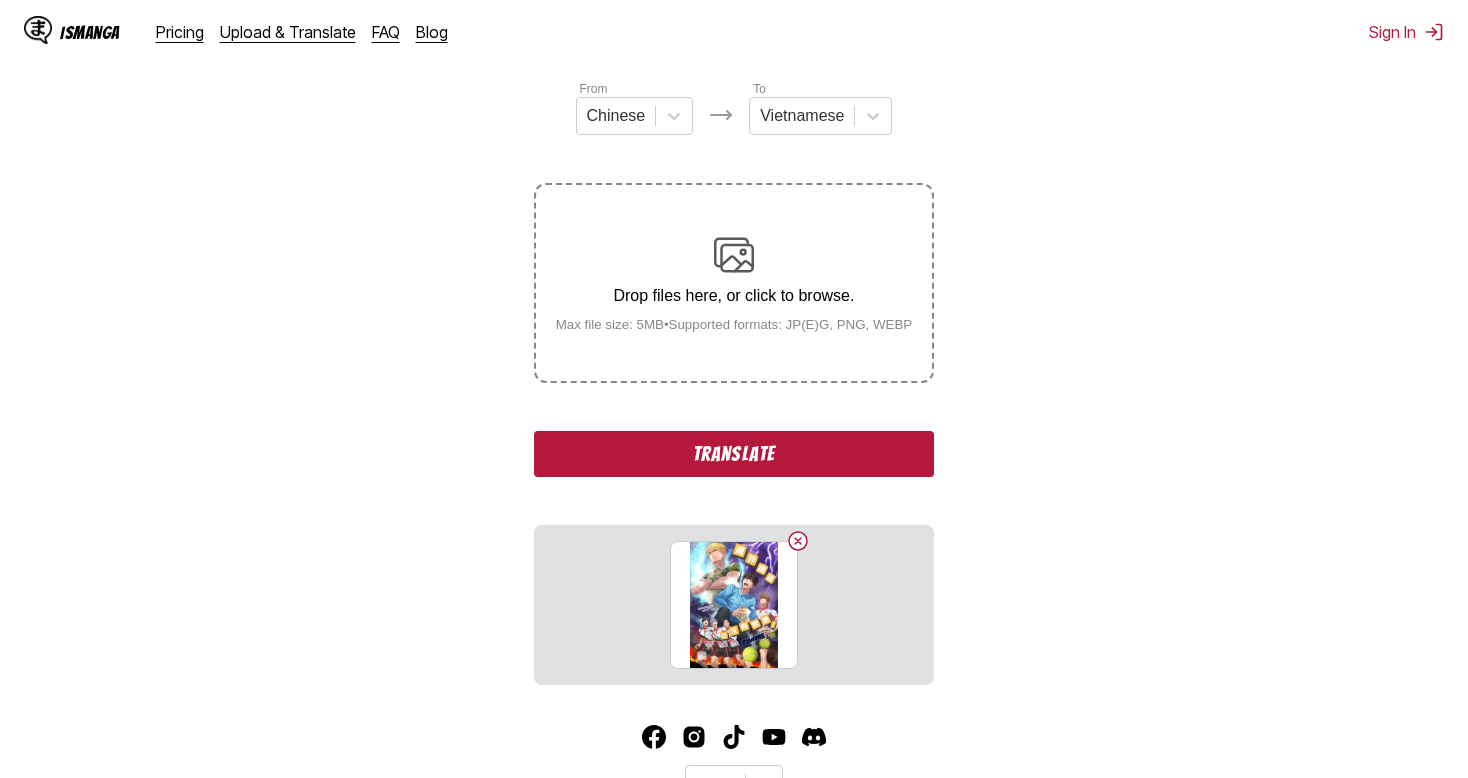 click on "Translate" at bounding box center (734, 454) 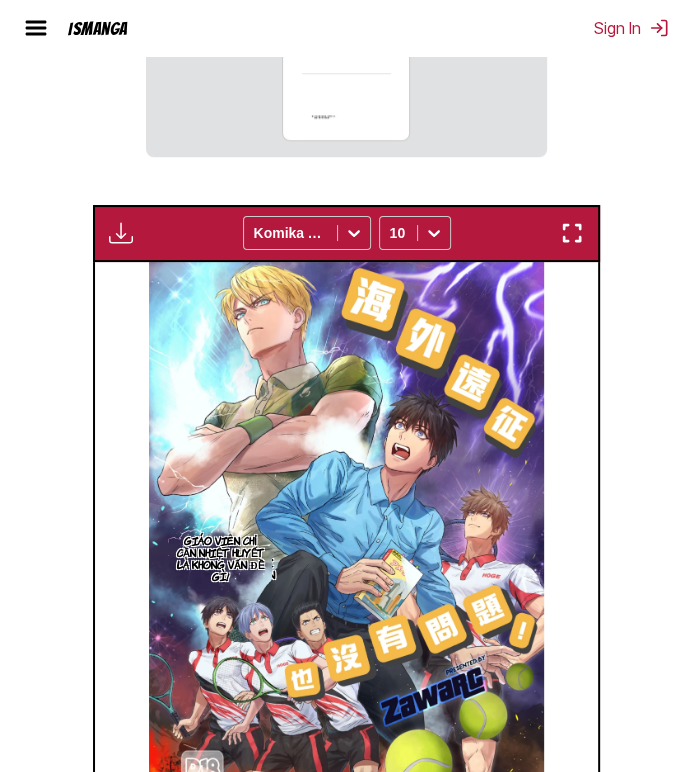 scroll, scrollTop: 765, scrollLeft: 0, axis: vertical 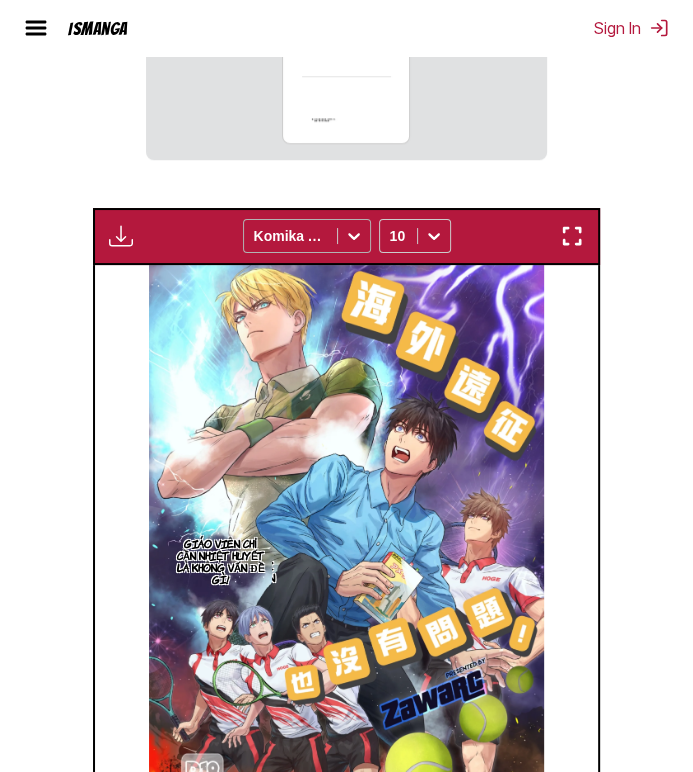click at bounding box center (290, 236) 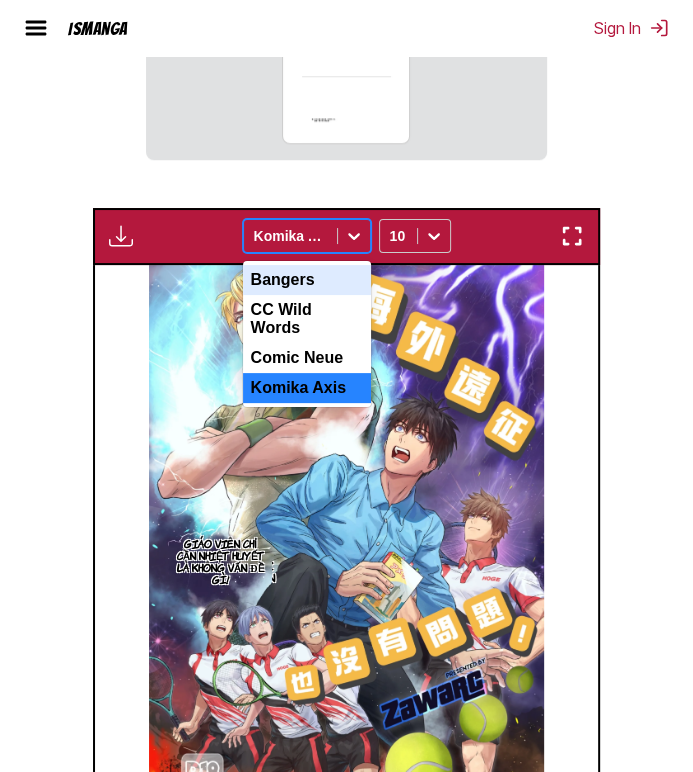 click on "Bangers" at bounding box center [307, 280] 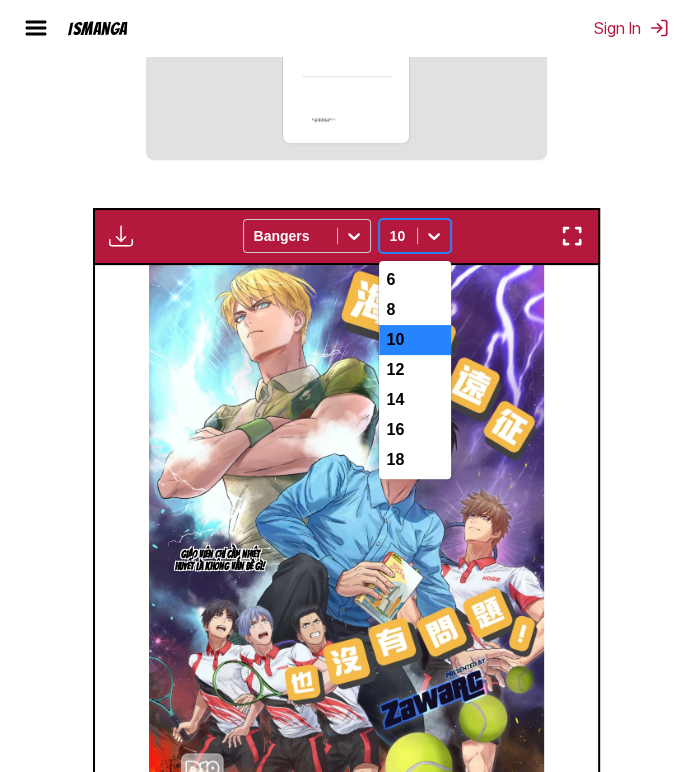 click 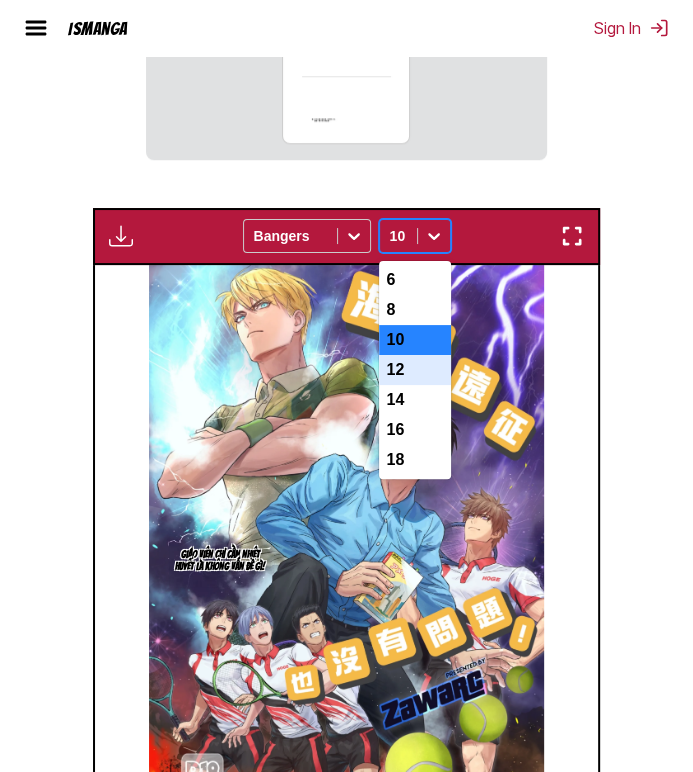 click on "12" at bounding box center [415, 370] 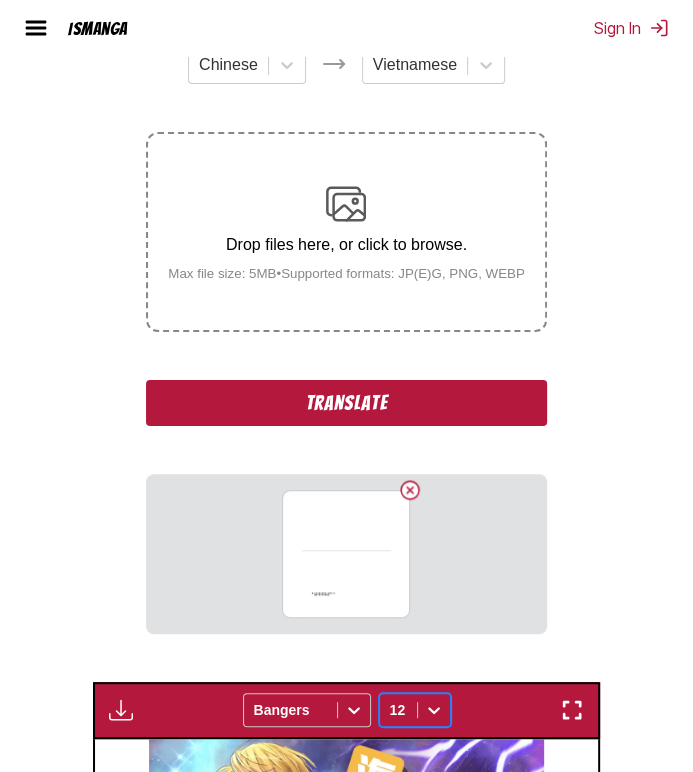 scroll, scrollTop: 265, scrollLeft: 0, axis: vertical 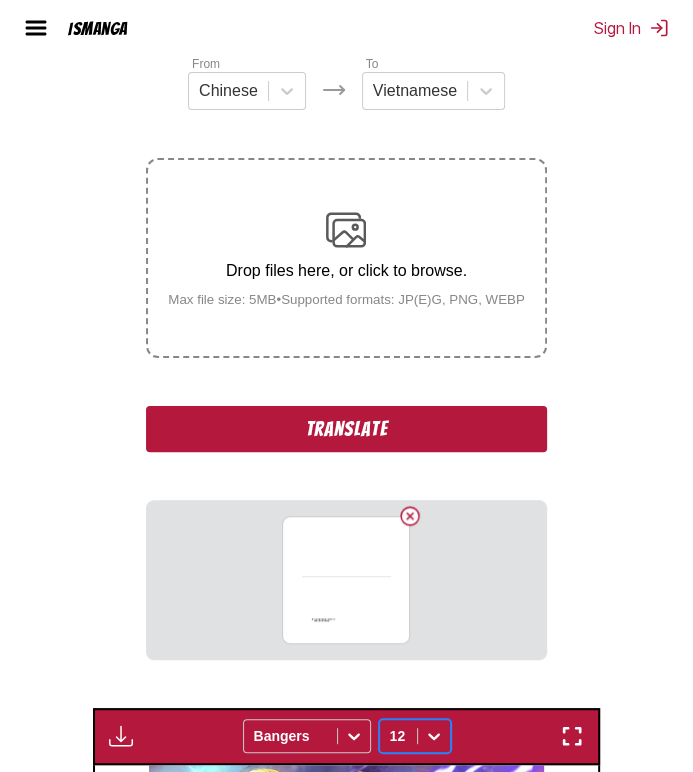 click on "Translate" at bounding box center (346, 429) 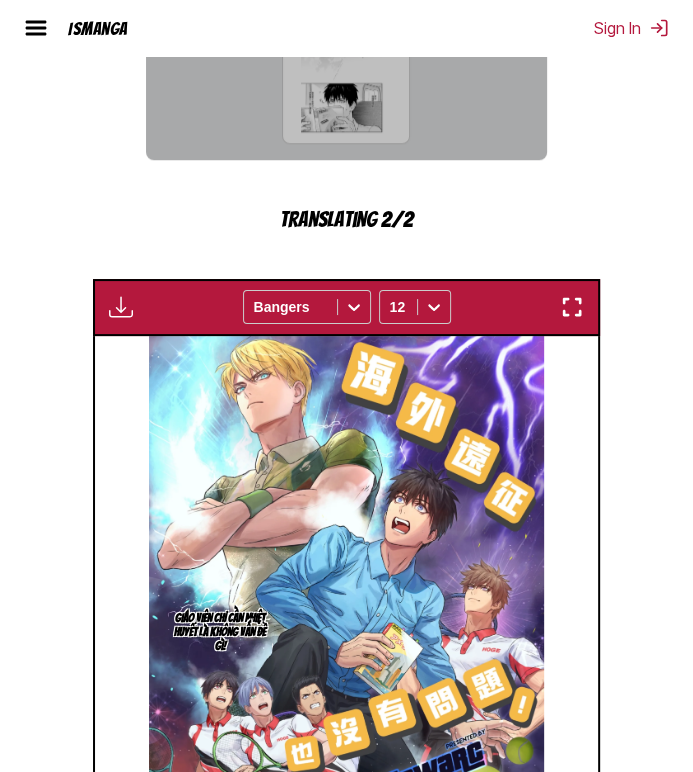 scroll, scrollTop: 1136, scrollLeft: 0, axis: vertical 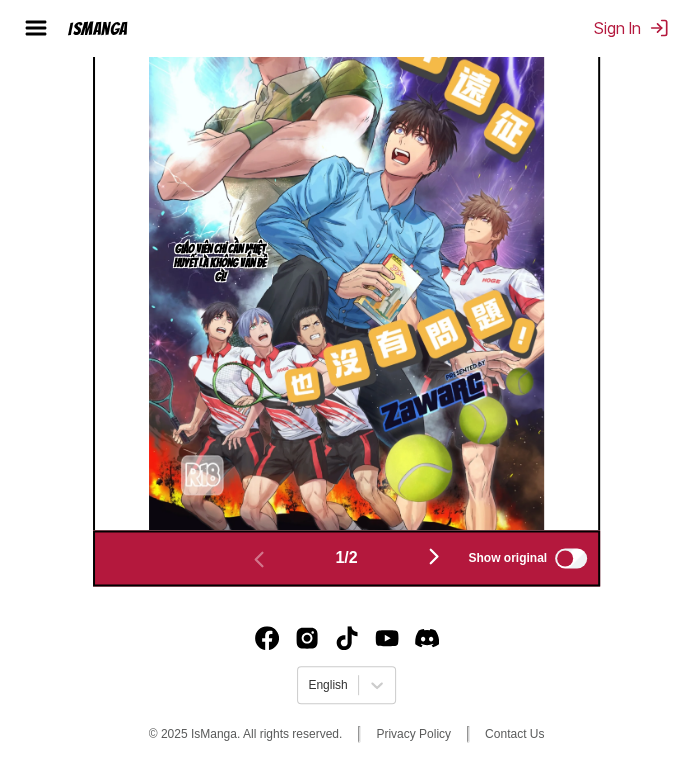 click at bounding box center [434, 556] 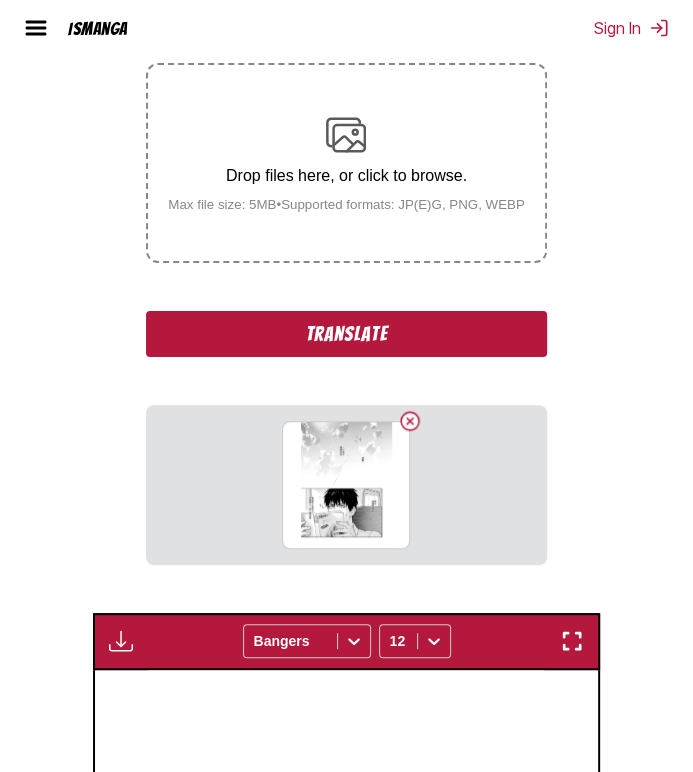 scroll, scrollTop: 300, scrollLeft: 0, axis: vertical 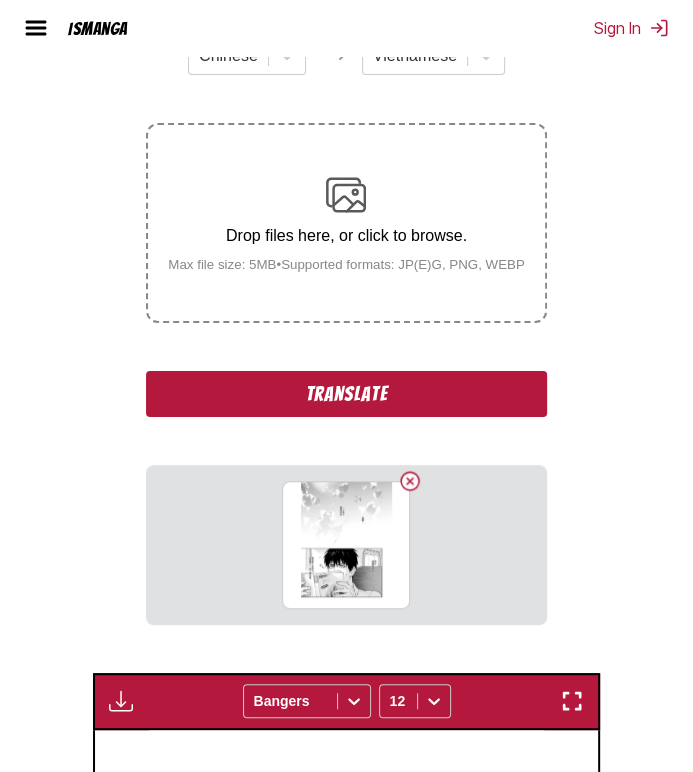 click on "Translate" at bounding box center (346, 394) 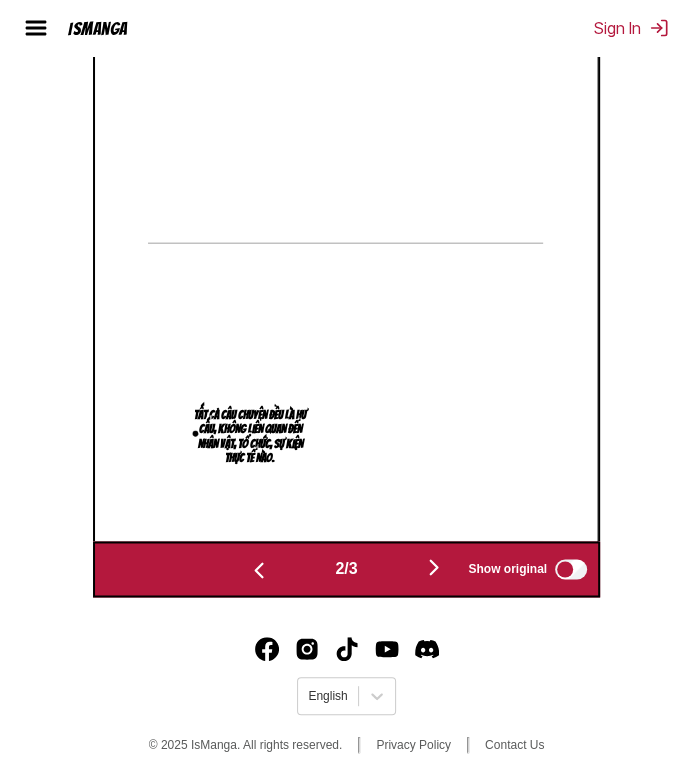 scroll, scrollTop: 1136, scrollLeft: 0, axis: vertical 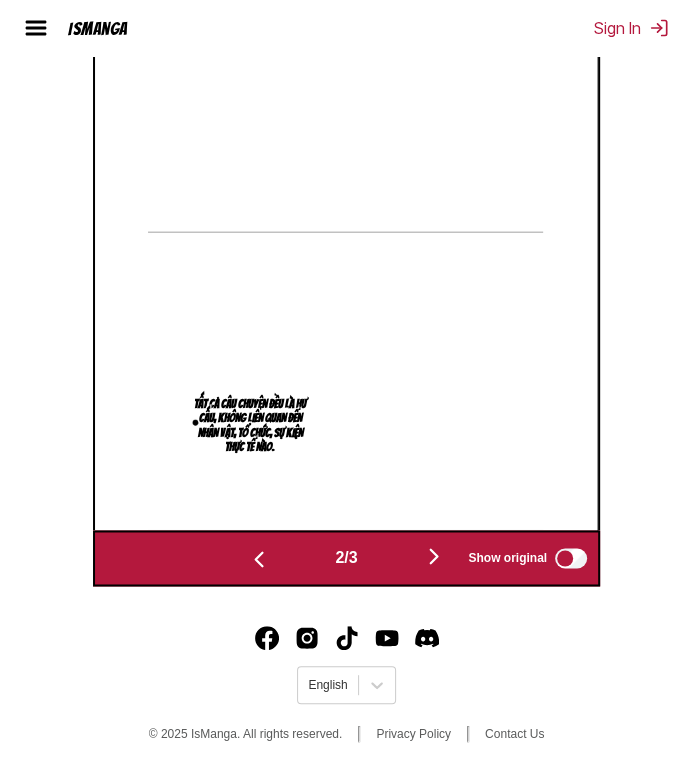 click on "Tất cả câu chuyện đều là hư cấu, không liên quan đến nhân vật, tổ chức, sự kiện thực tế nào." at bounding box center (250, 426) 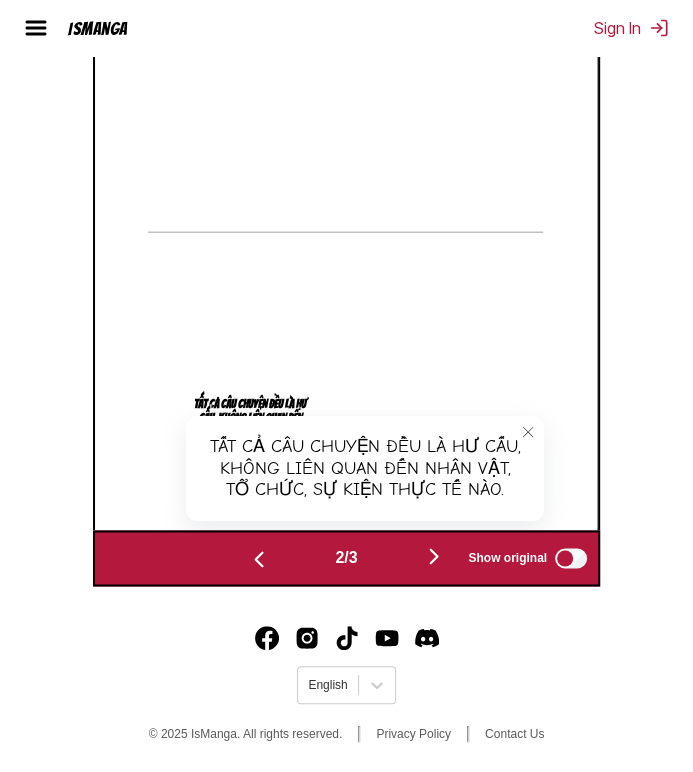 click at bounding box center [528, 432] 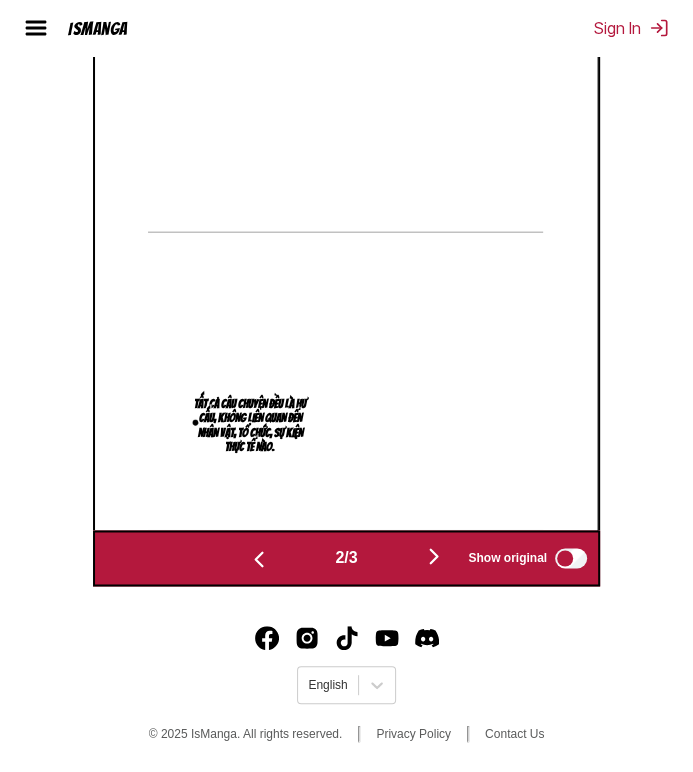 click at bounding box center (434, 556) 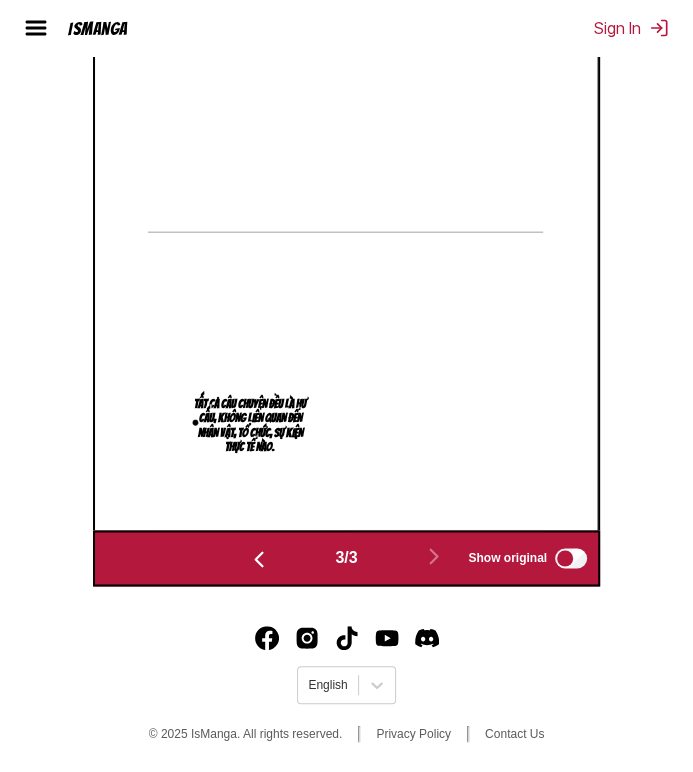 scroll, scrollTop: 1103, scrollLeft: 0, axis: vertical 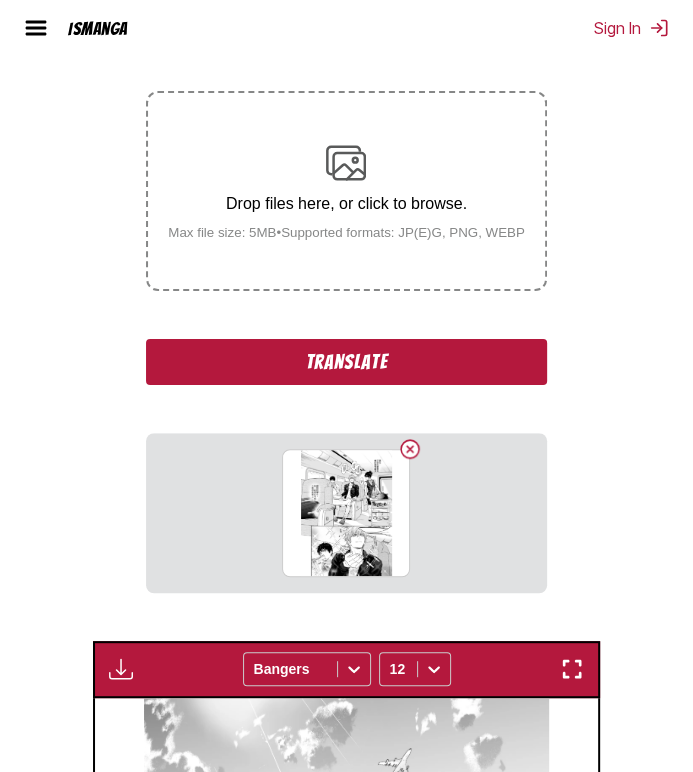 click on "Translate" at bounding box center (346, 362) 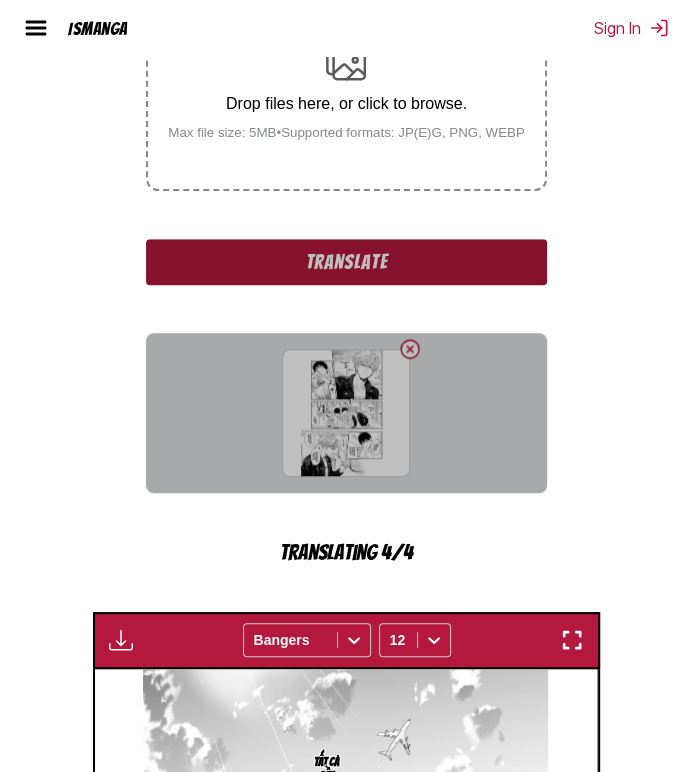 scroll, scrollTop: 1136, scrollLeft: 0, axis: vertical 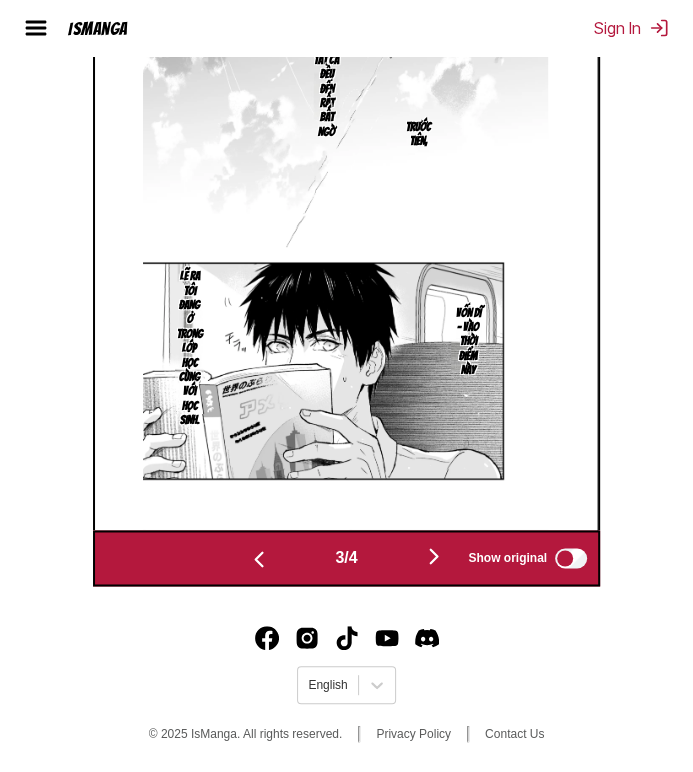 click at bounding box center [434, 557] 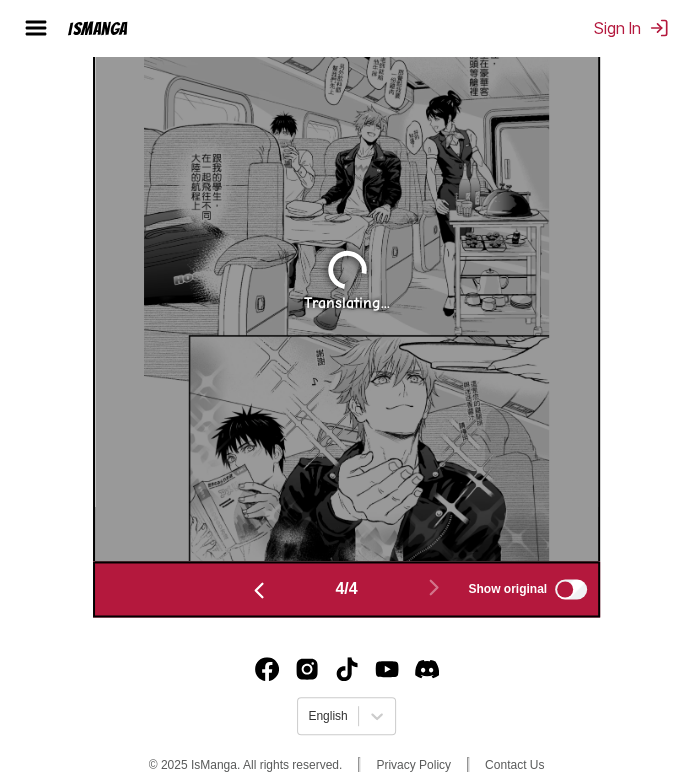 scroll, scrollTop: 1032, scrollLeft: 0, axis: vertical 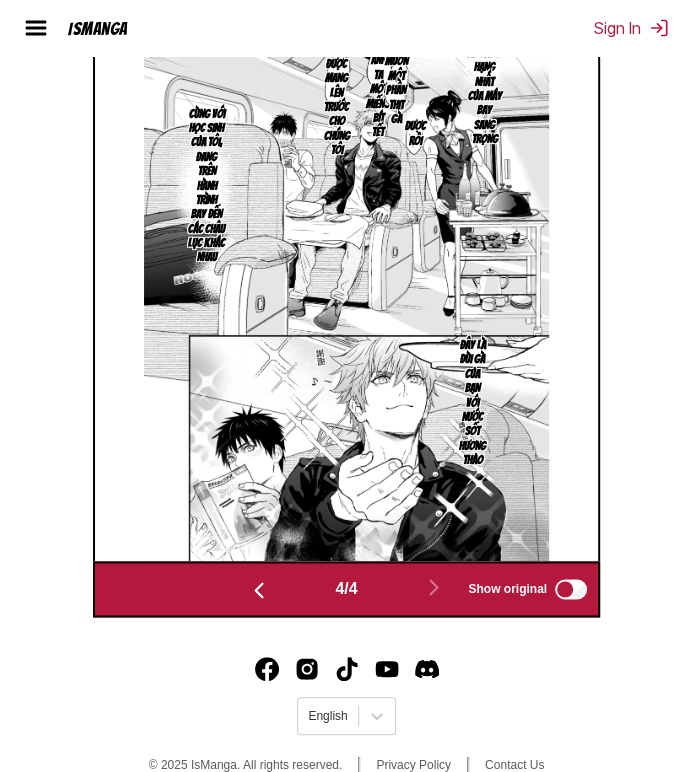 click on "Đây là đùi gà của bạn với nước sốt hương thảo" at bounding box center [472, 403] 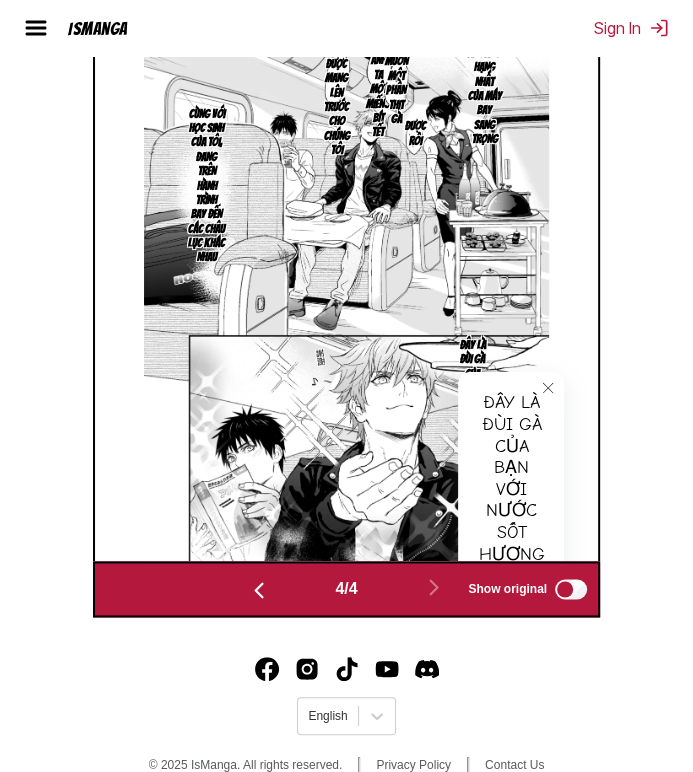 click at bounding box center [548, 388] 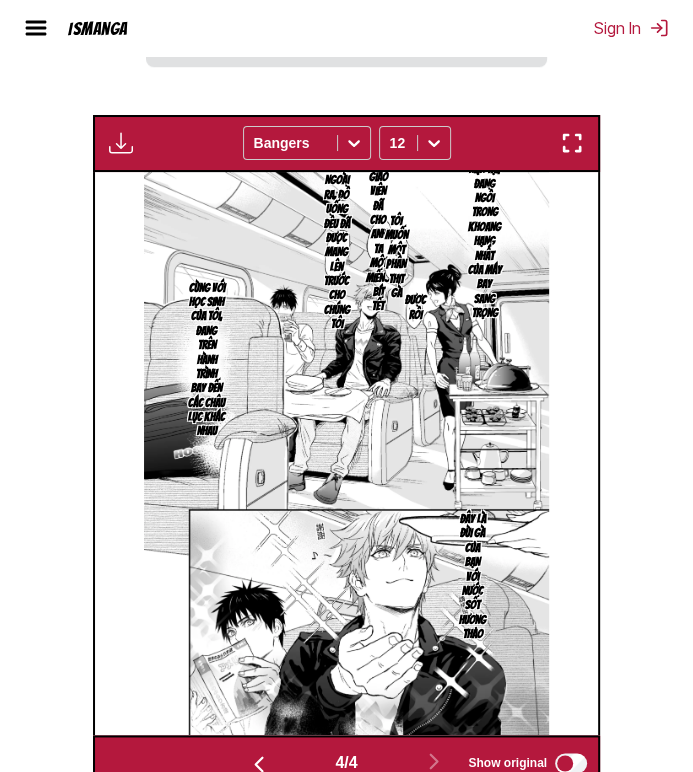 scroll, scrollTop: 832, scrollLeft: 0, axis: vertical 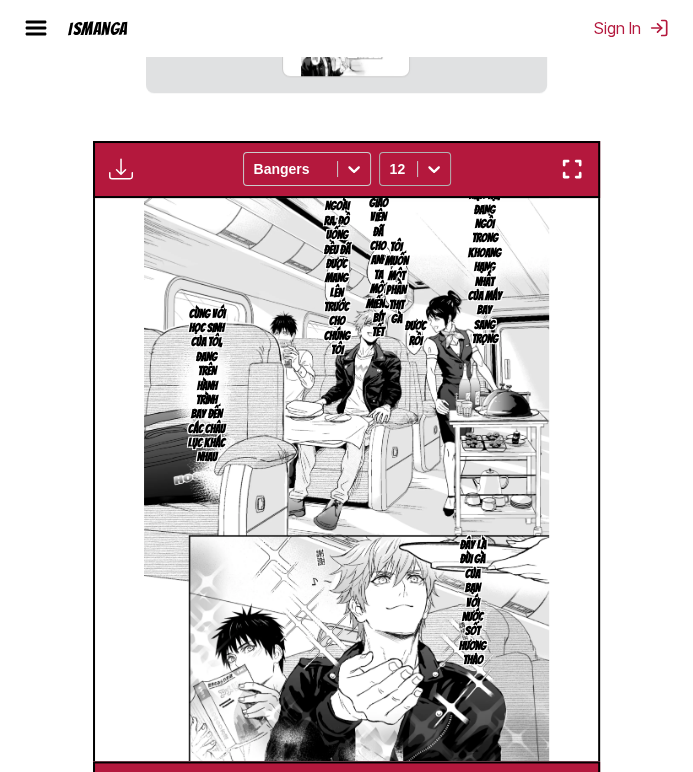 click on "12" at bounding box center [398, 169] 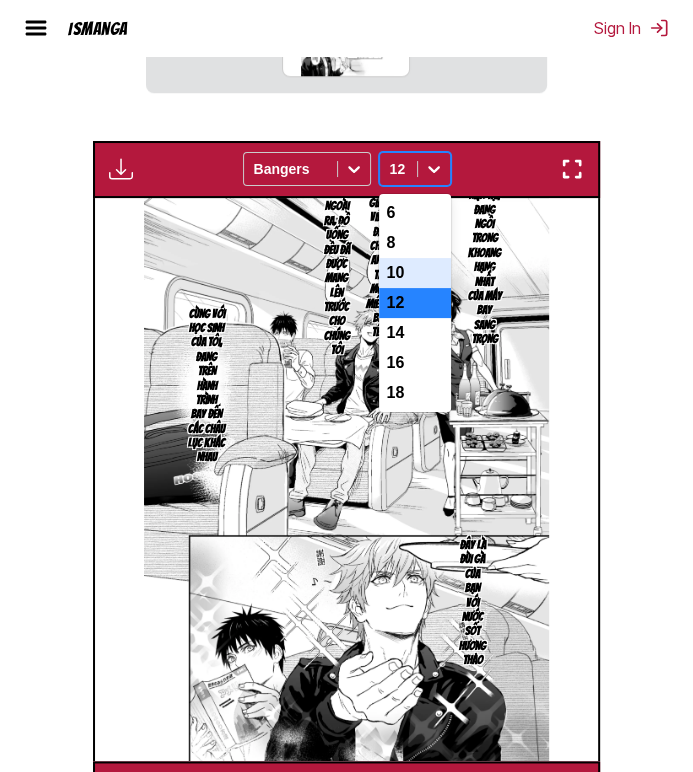 click on "10" at bounding box center (415, 273) 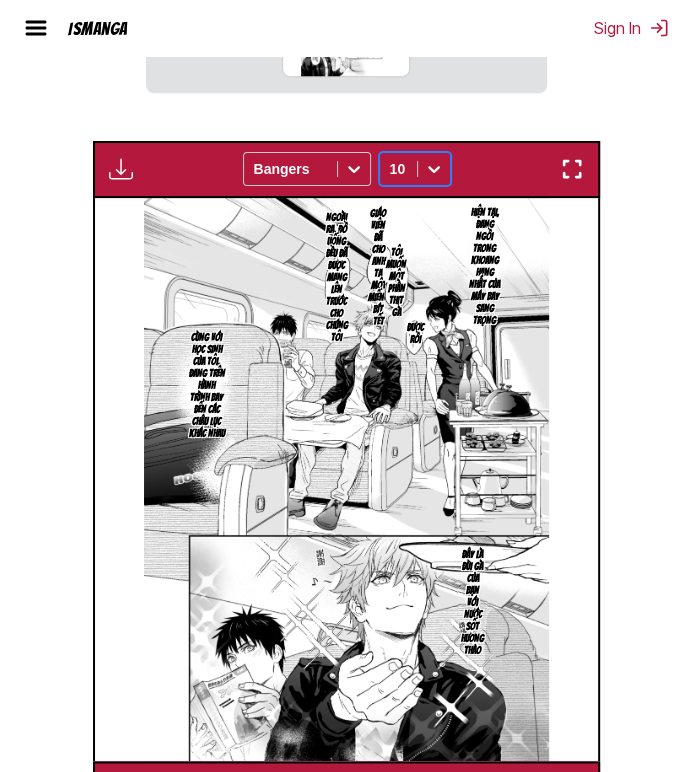 click 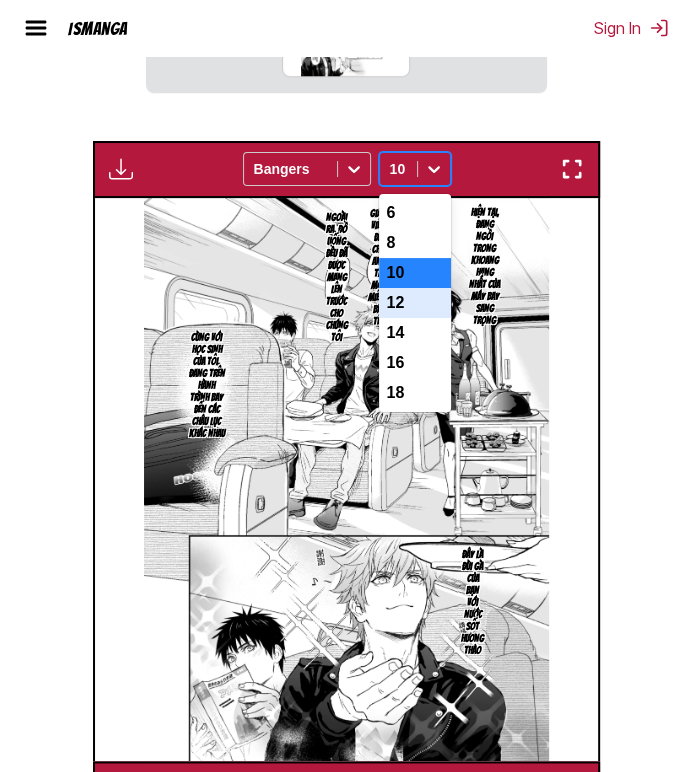 click on "12" at bounding box center [415, 303] 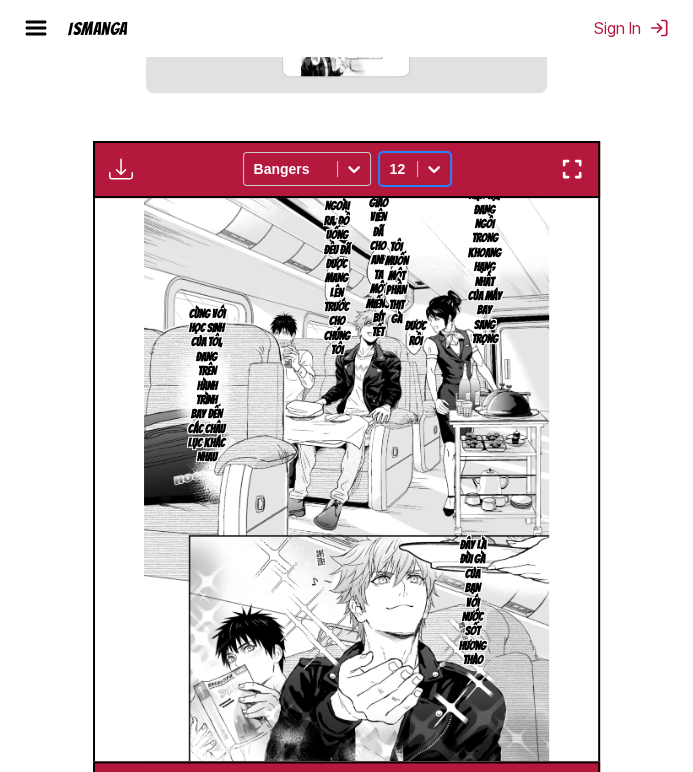click on "Ngoài ra, đồ uống đều đã được mang lên trước cho chúng tôi" at bounding box center [336, 278] 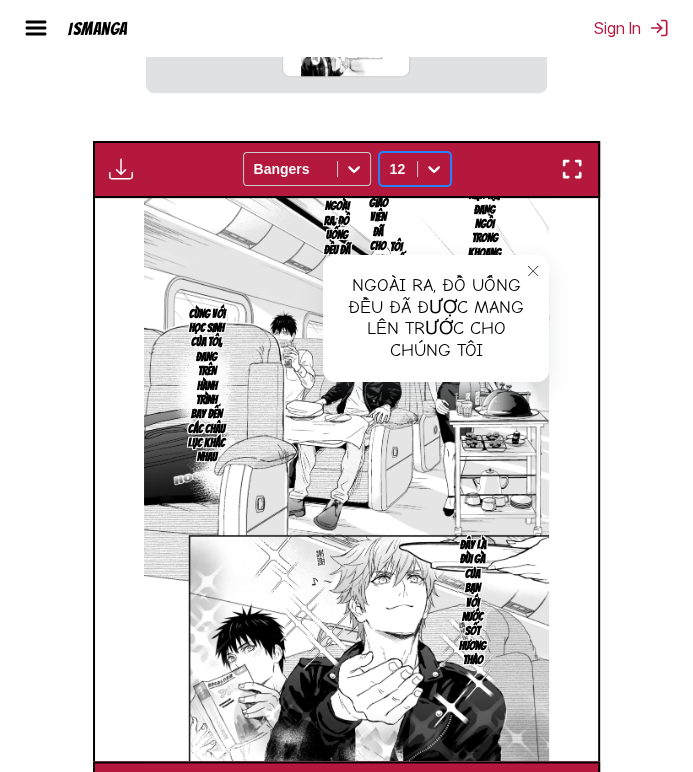 click at bounding box center (533, 271) 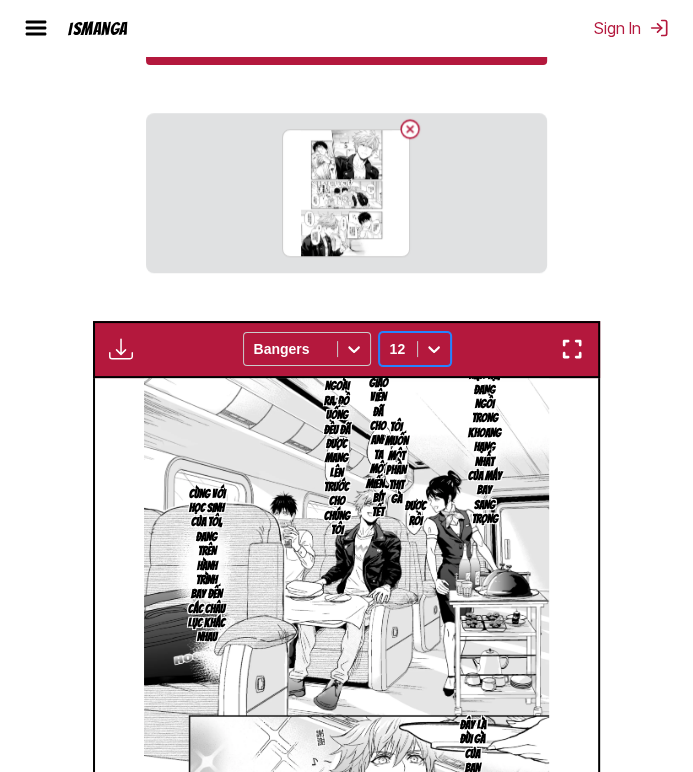 scroll, scrollTop: 432, scrollLeft: 0, axis: vertical 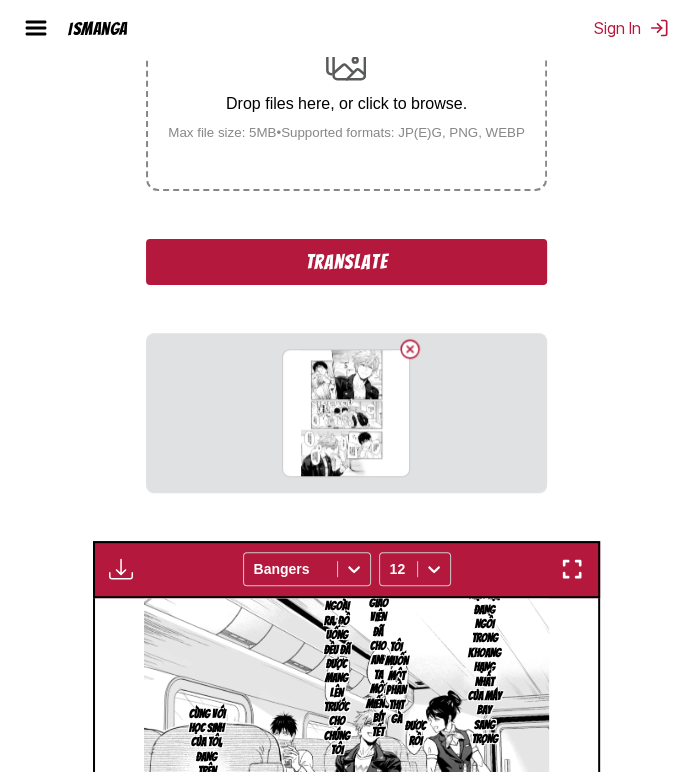 click on "Translate" at bounding box center (346, 262) 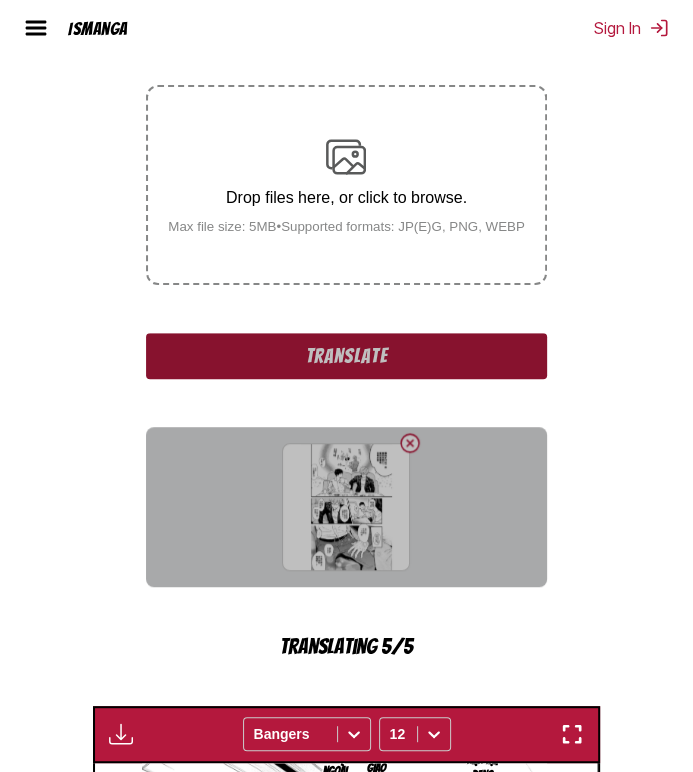 scroll, scrollTop: 332, scrollLeft: 0, axis: vertical 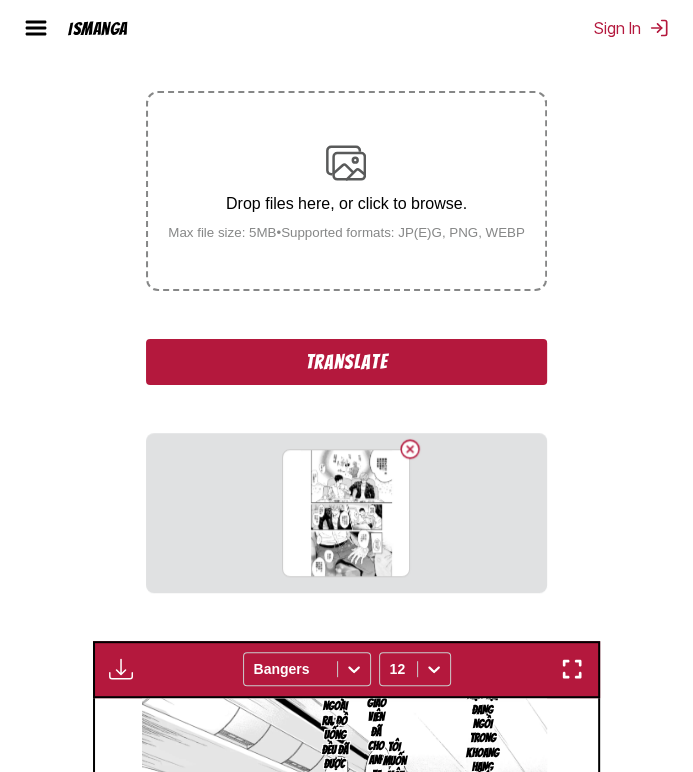 click on "Translate" at bounding box center [346, 362] 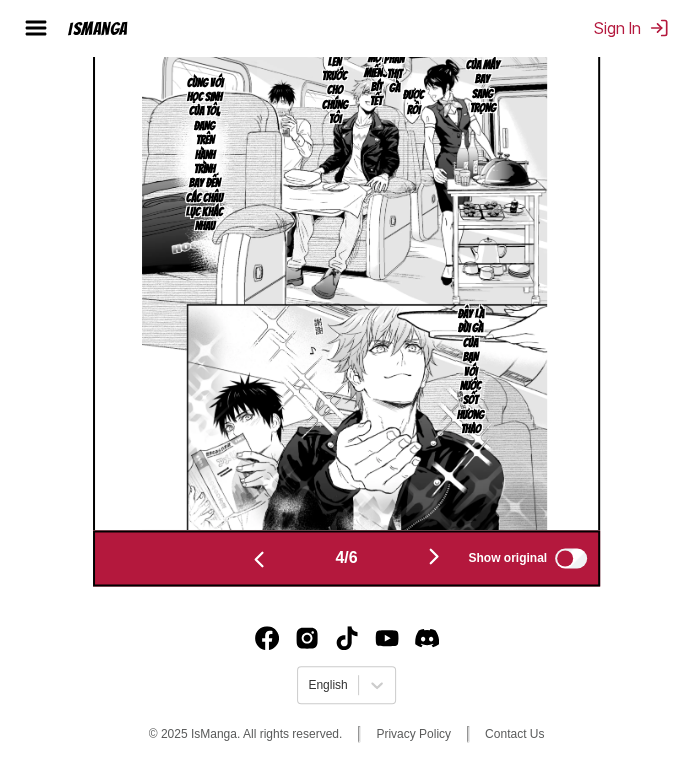 click at bounding box center (434, 556) 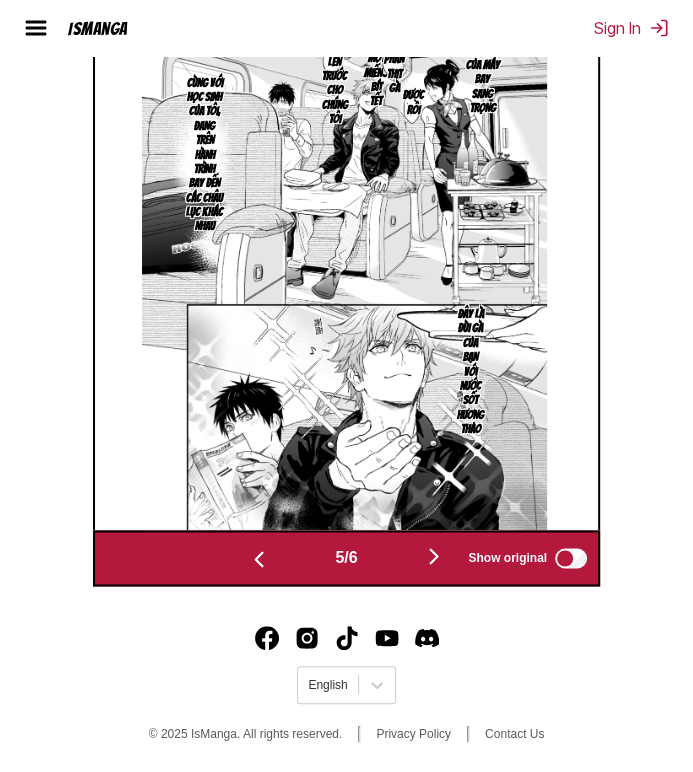 scroll, scrollTop: 1103, scrollLeft: 0, axis: vertical 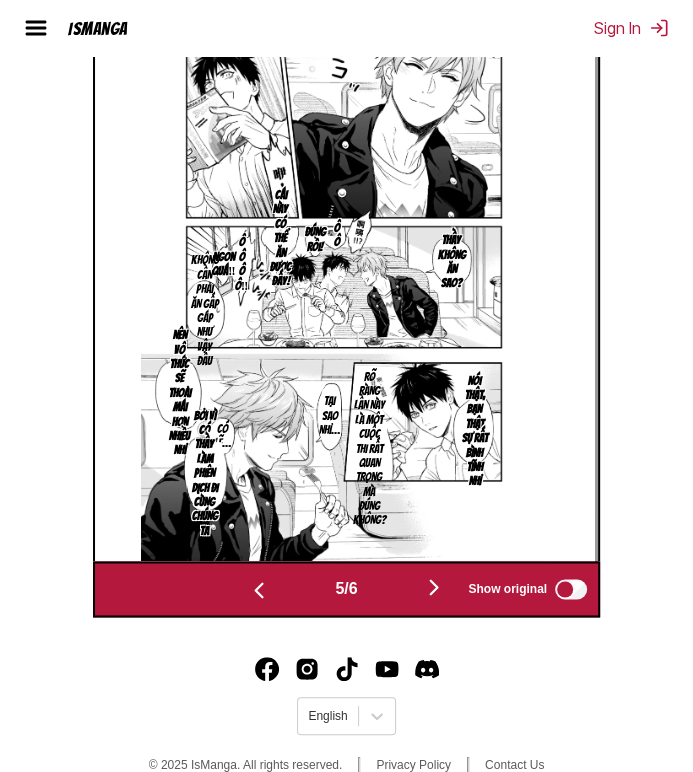 click at bounding box center [434, 587] 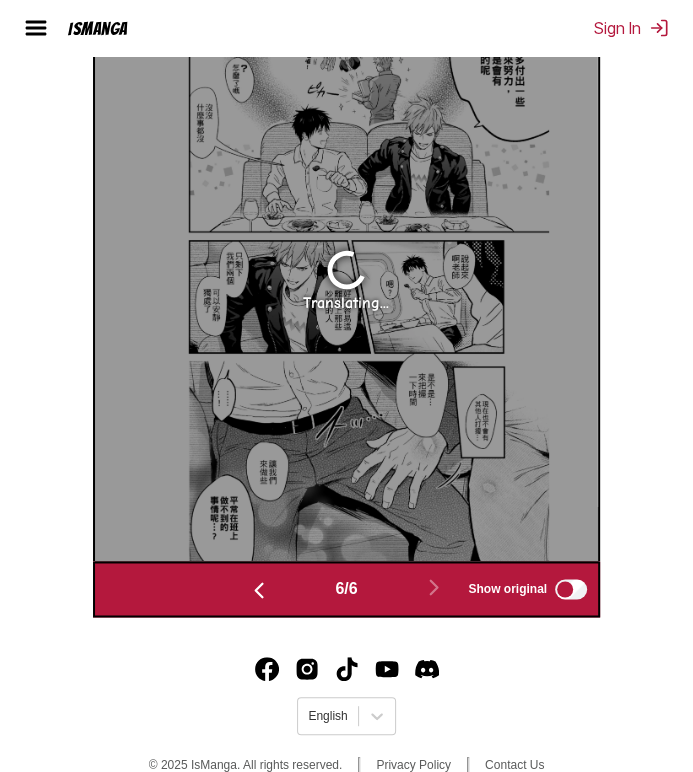 click at bounding box center [259, 590] 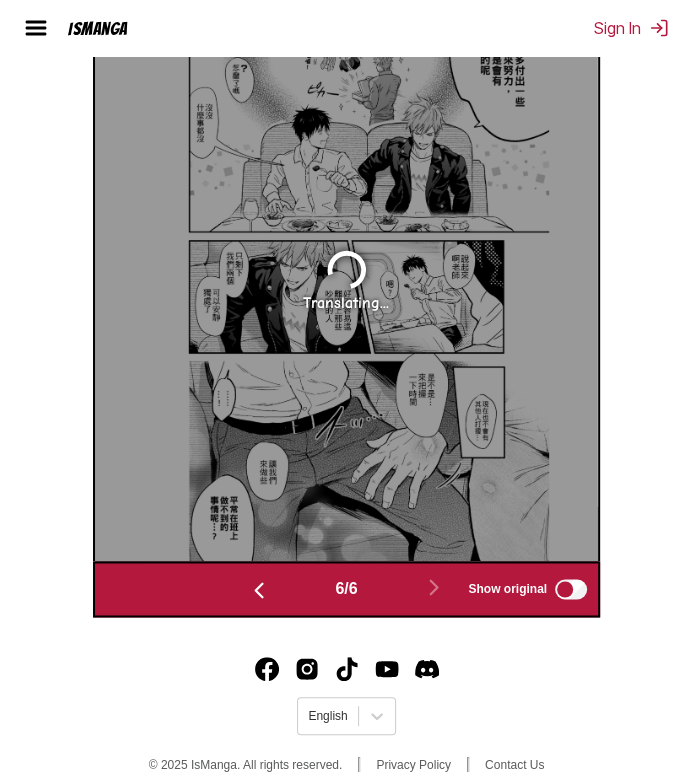 scroll, scrollTop: 0, scrollLeft: 2015, axis: horizontal 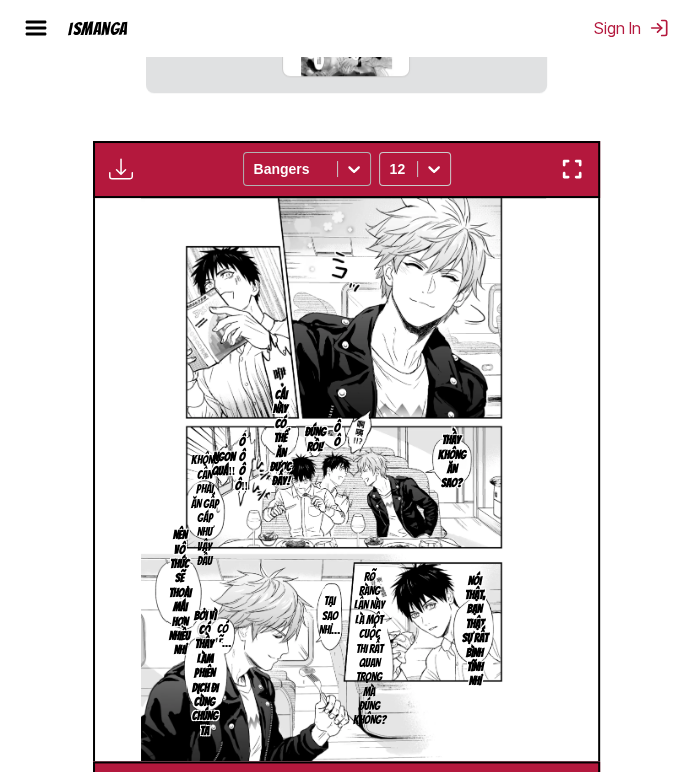 click 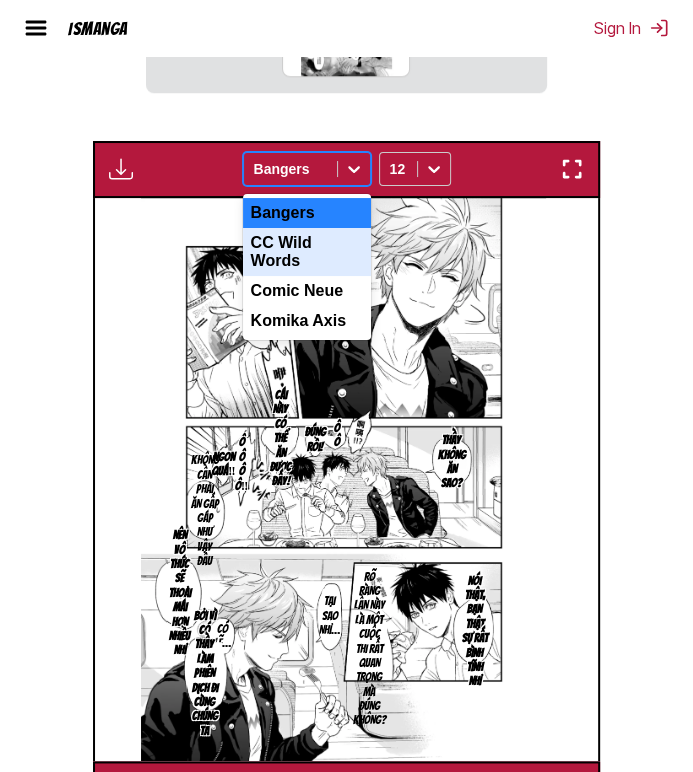 click on "CC Wild Words" at bounding box center [307, 252] 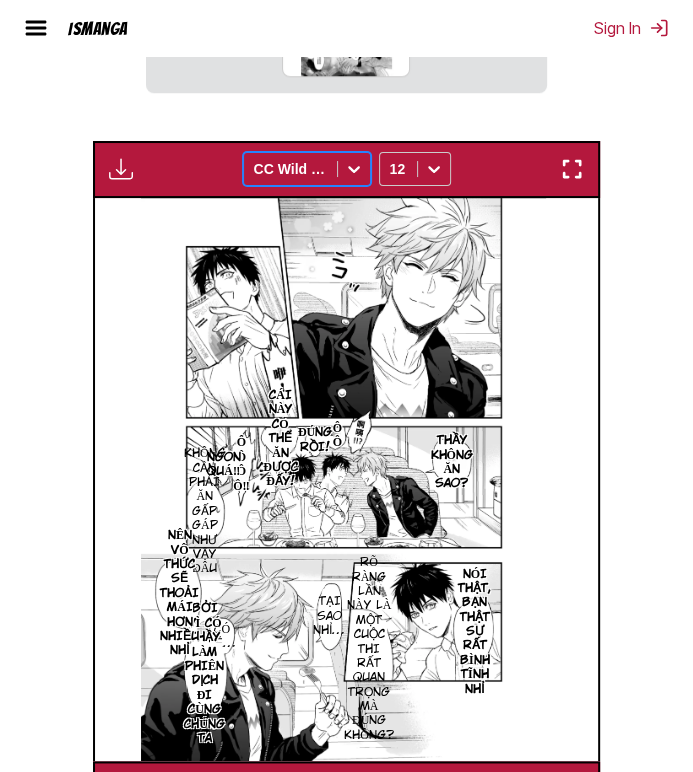 click on "CC Wild Words" at bounding box center [290, 169] 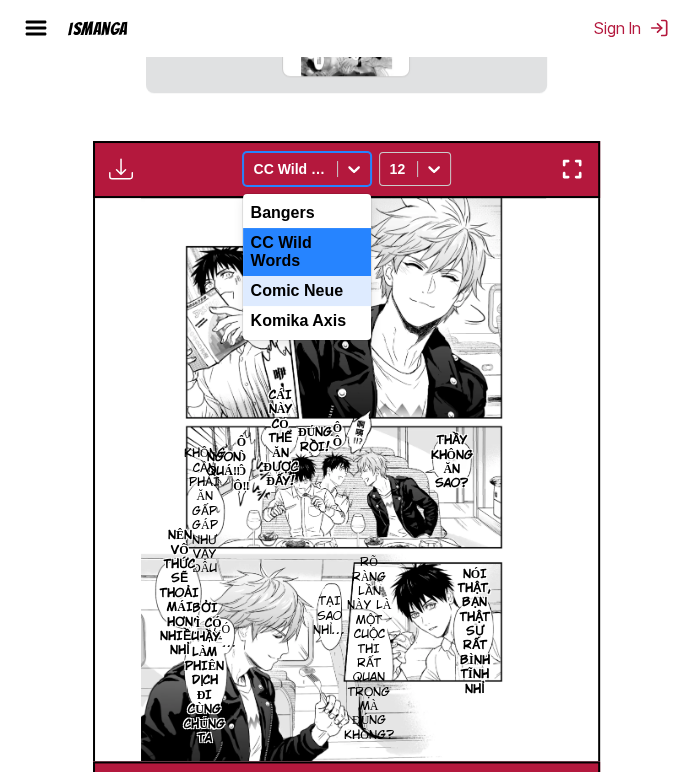 click on "Comic Neue" at bounding box center [307, 291] 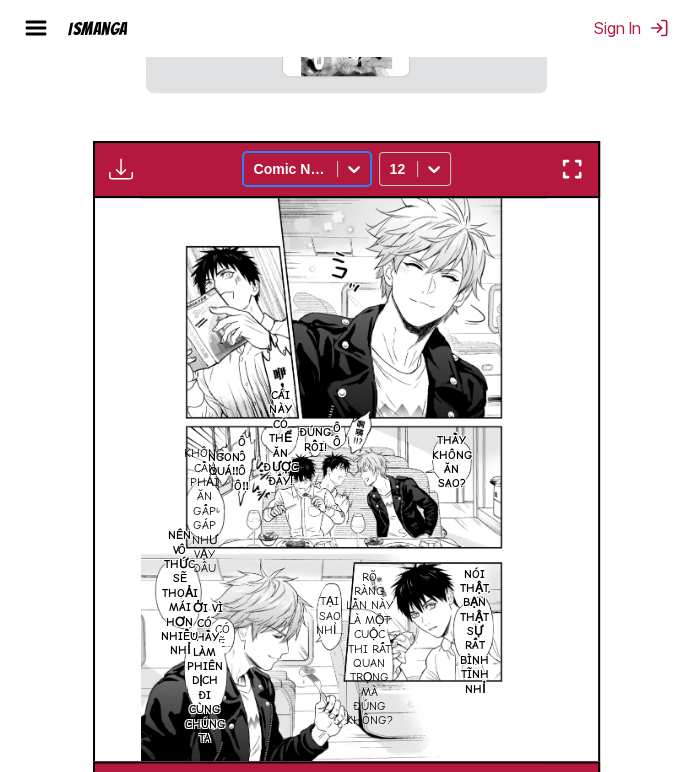 click on "Comic Neue" at bounding box center [290, 169] 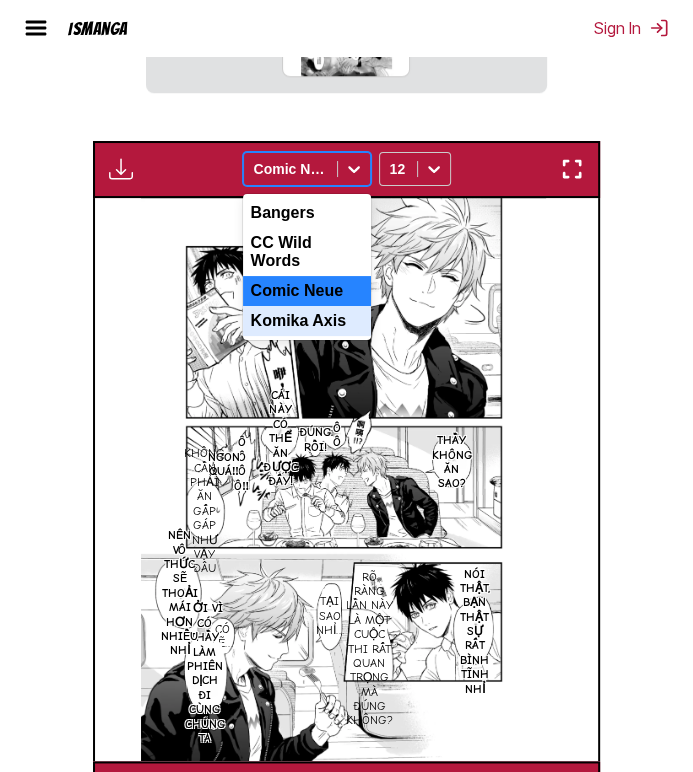 click on "Komika Axis" at bounding box center (307, 321) 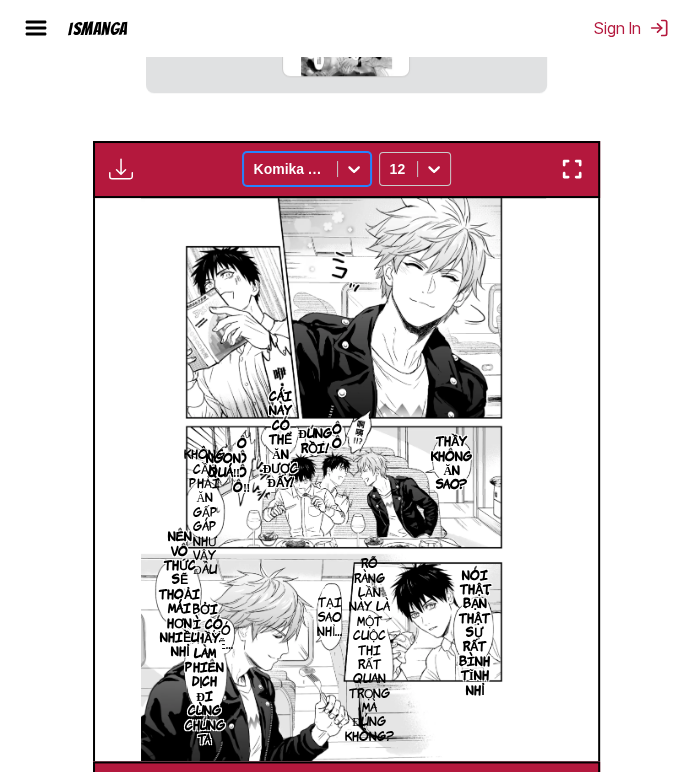 click on "Available for premium users only option Komika Axis, selected. Komika Axis 12" at bounding box center [346, 169] 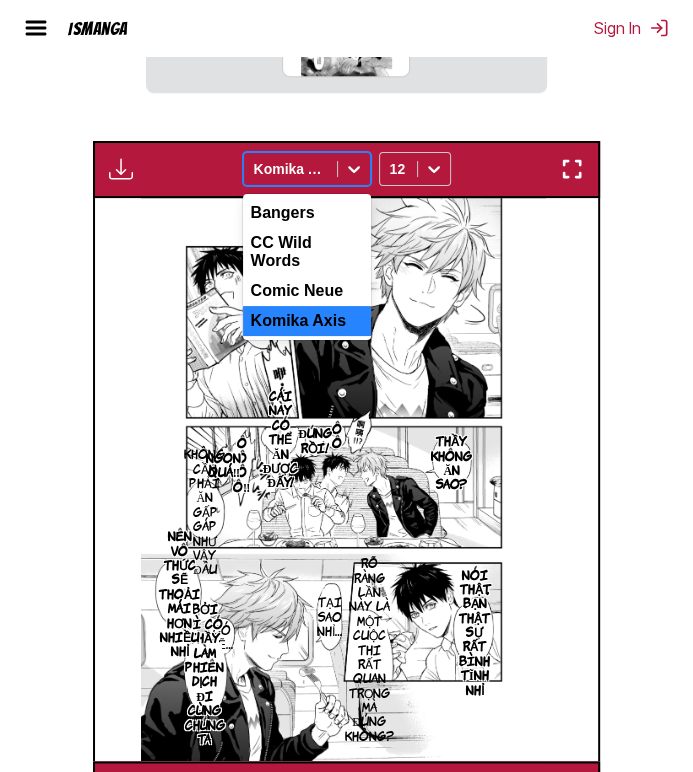 click at bounding box center (354, 169) 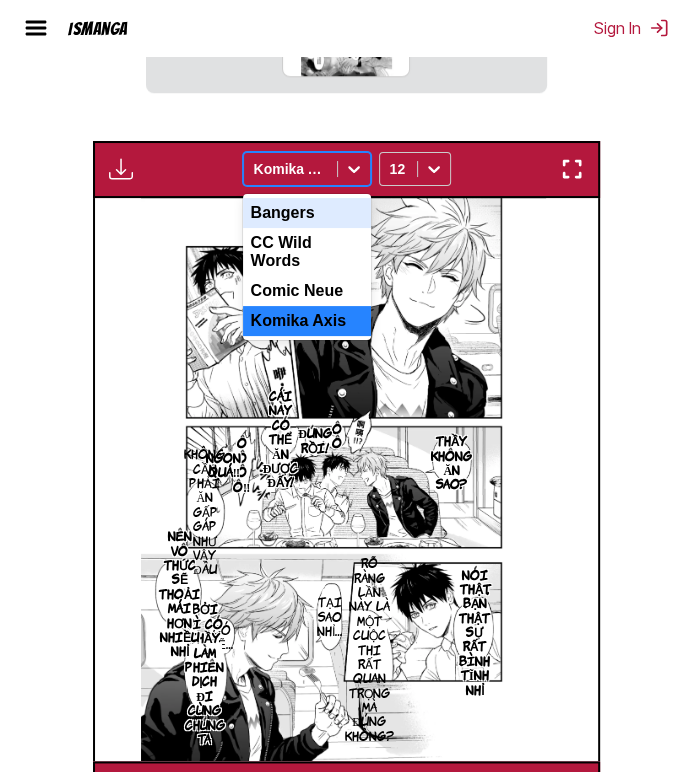 click on "Bangers" at bounding box center (307, 213) 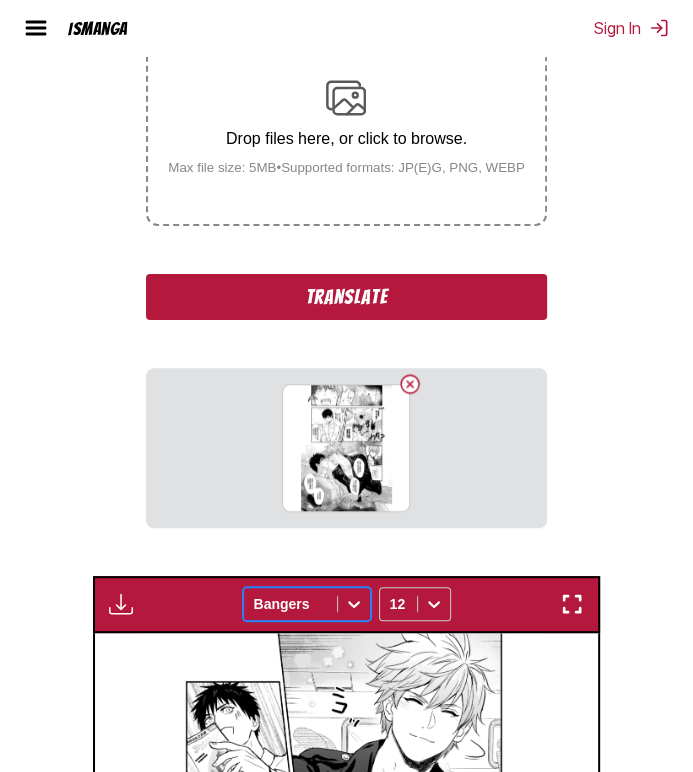 scroll, scrollTop: 332, scrollLeft: 0, axis: vertical 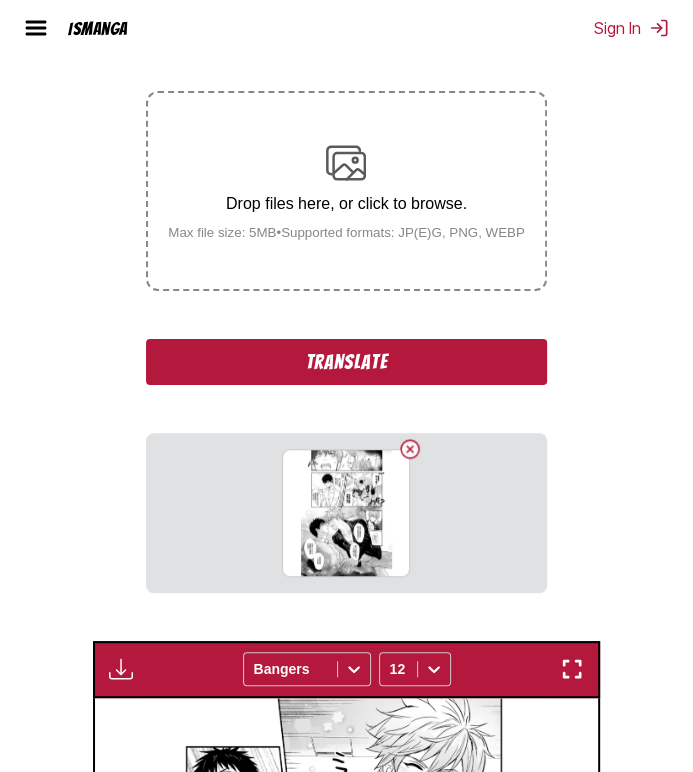 click on "Translate" at bounding box center [346, 362] 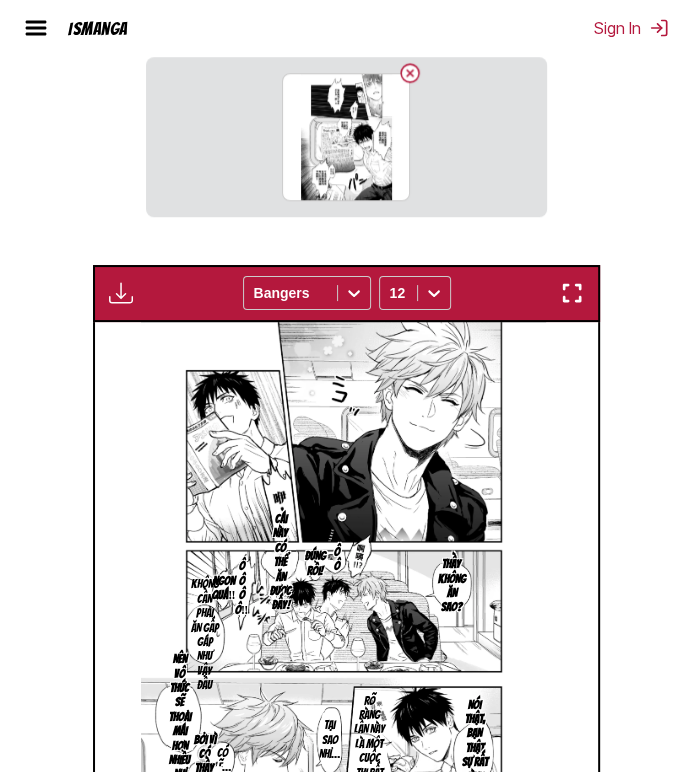 scroll, scrollTop: 962, scrollLeft: 0, axis: vertical 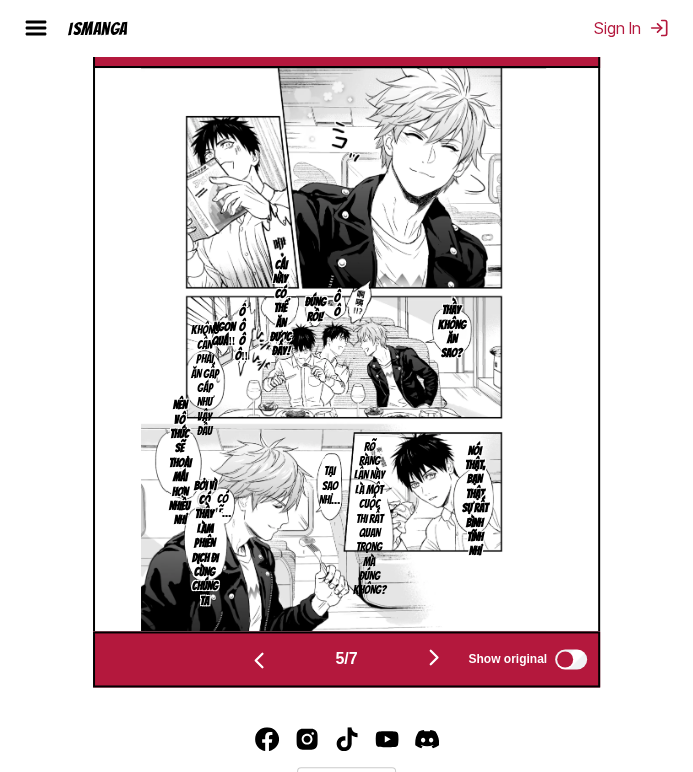 click at bounding box center [434, 658] 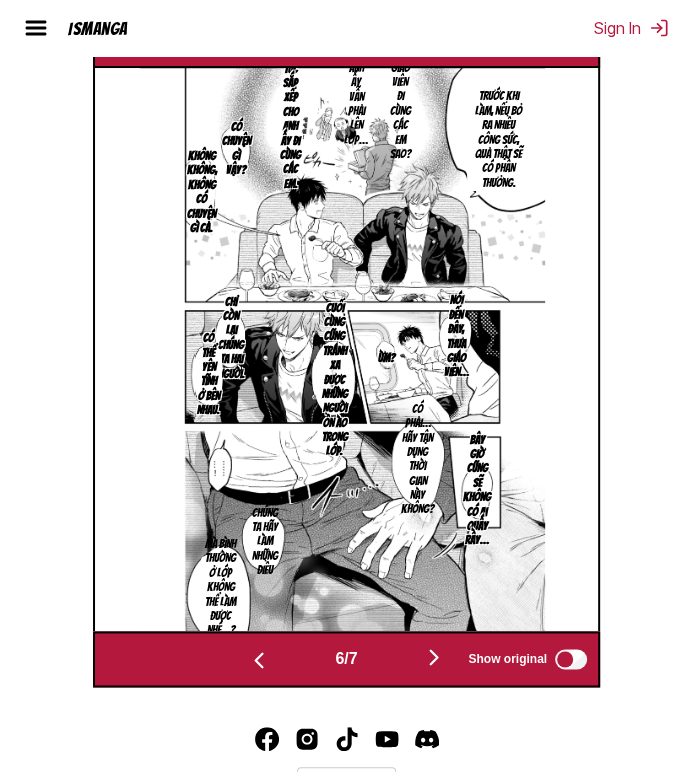 click at bounding box center (434, 657) 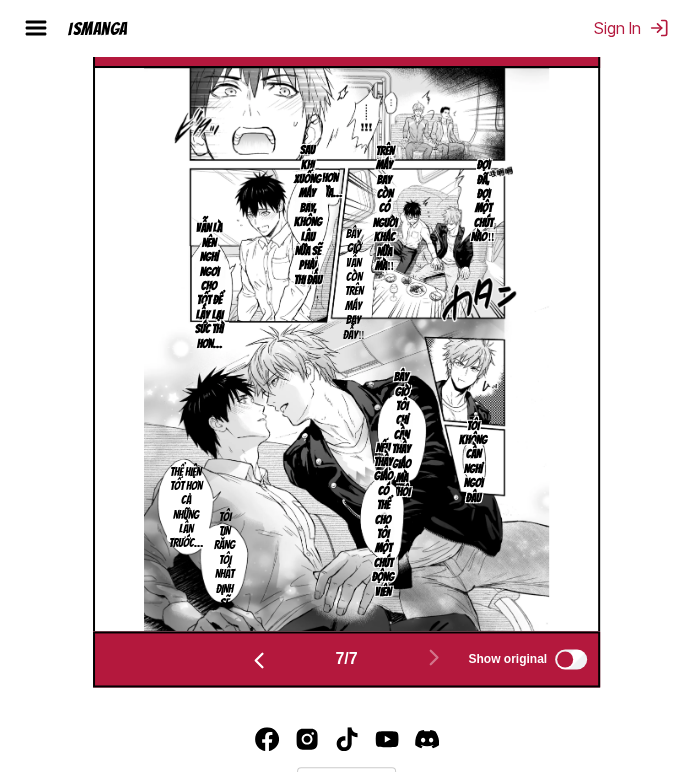 click at bounding box center (259, 658) 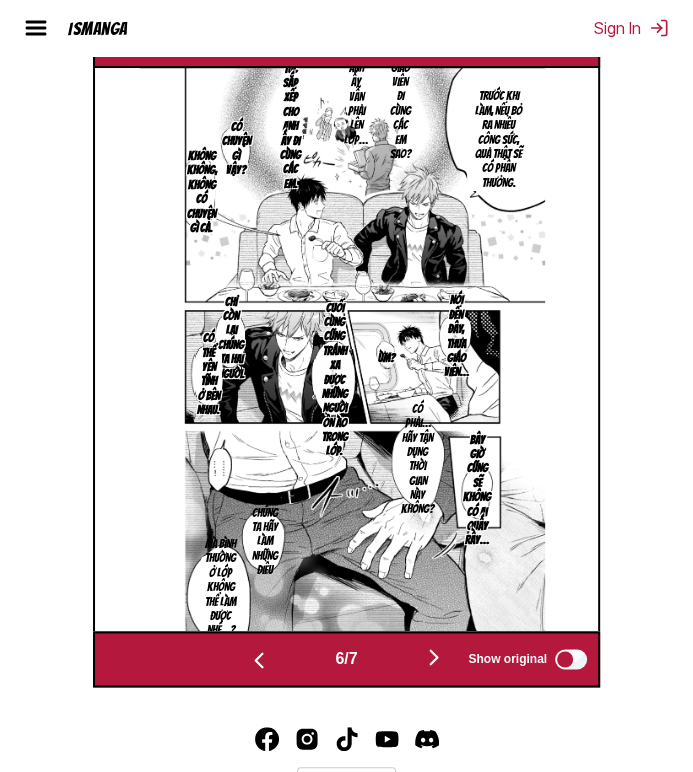click at bounding box center [259, 658] 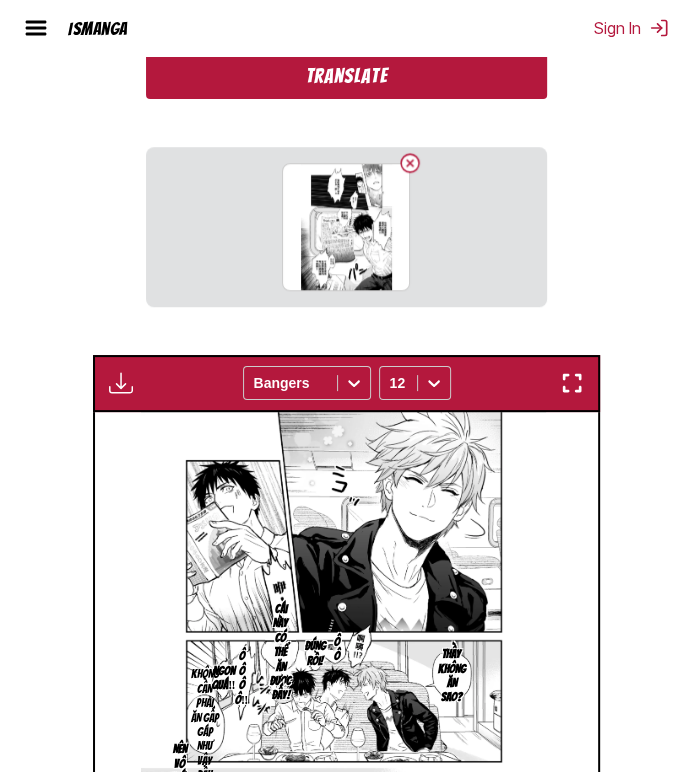 scroll, scrollTop: 562, scrollLeft: 0, axis: vertical 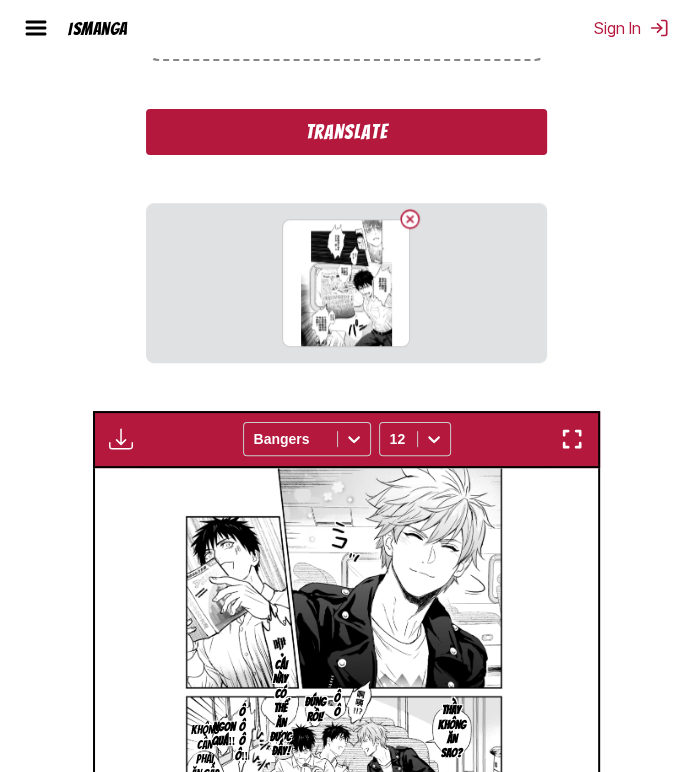 click on "Translate" at bounding box center [346, 132] 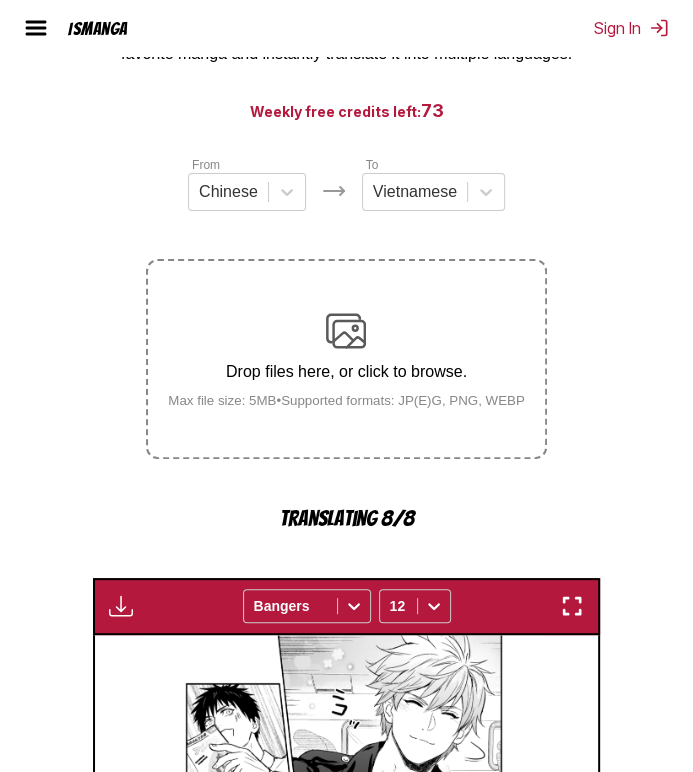 scroll, scrollTop: 162, scrollLeft: 0, axis: vertical 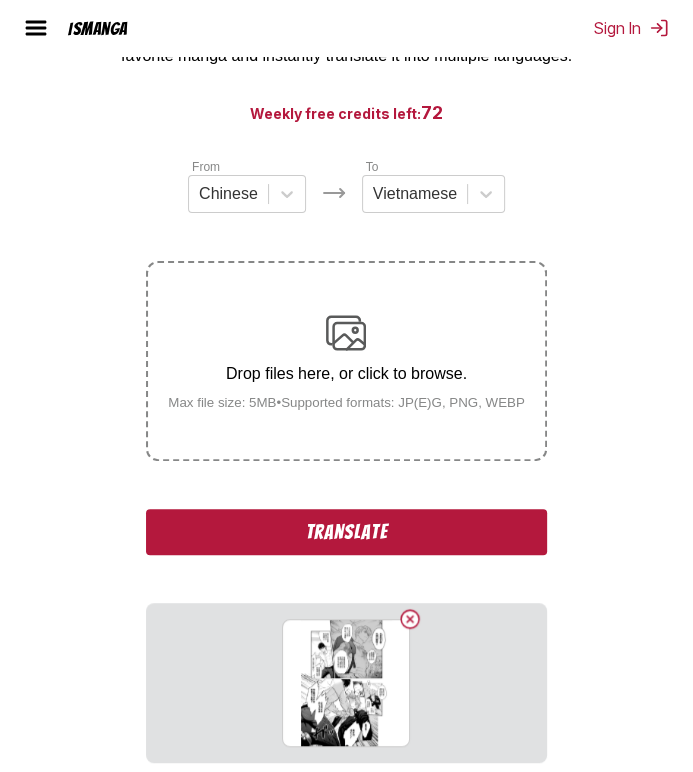 click on "Translate" at bounding box center [346, 532] 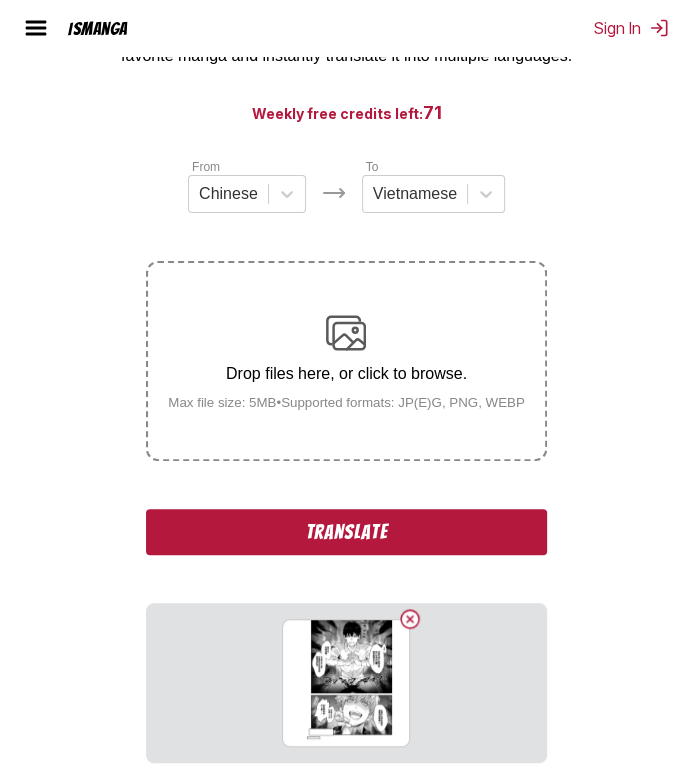 click on "Translate" at bounding box center (346, 532) 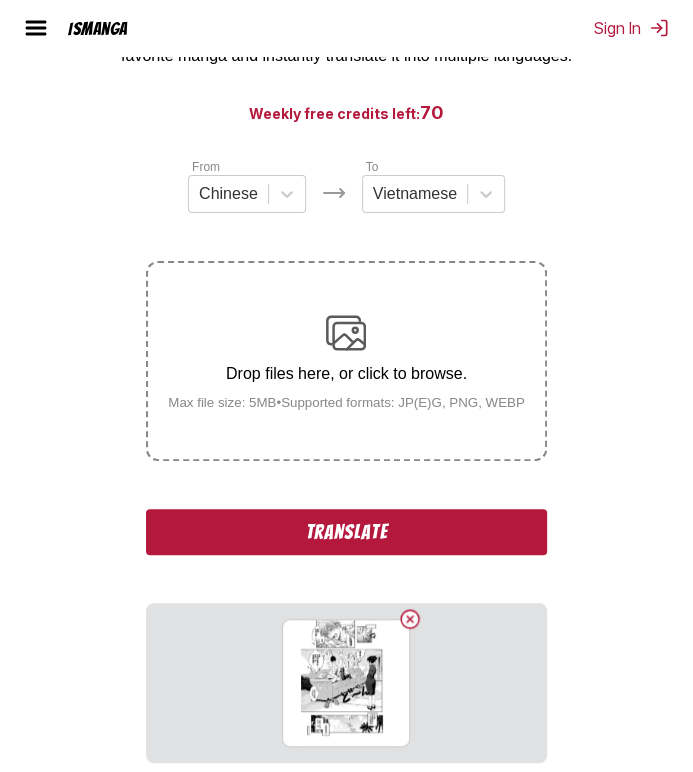 click on "Translate" at bounding box center (346, 532) 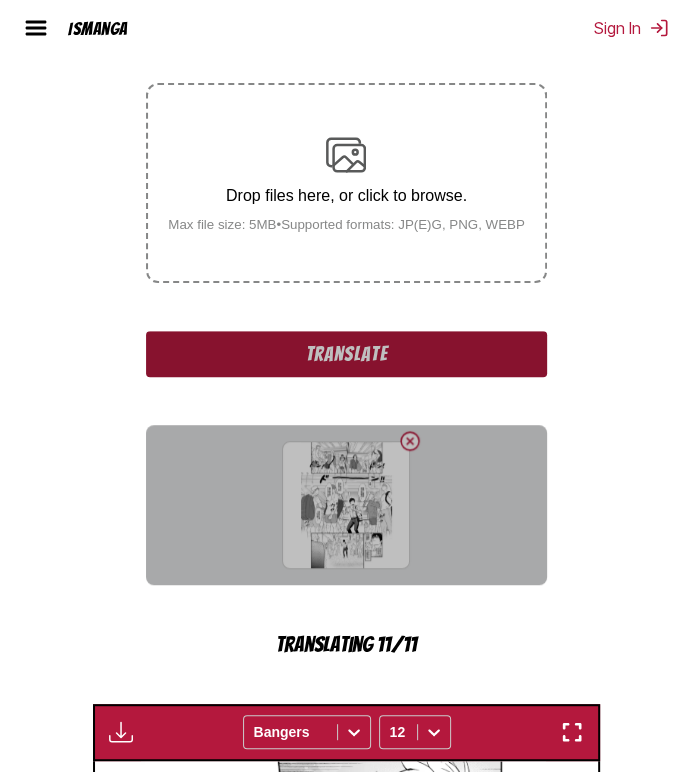 scroll, scrollTop: 336, scrollLeft: 0, axis: vertical 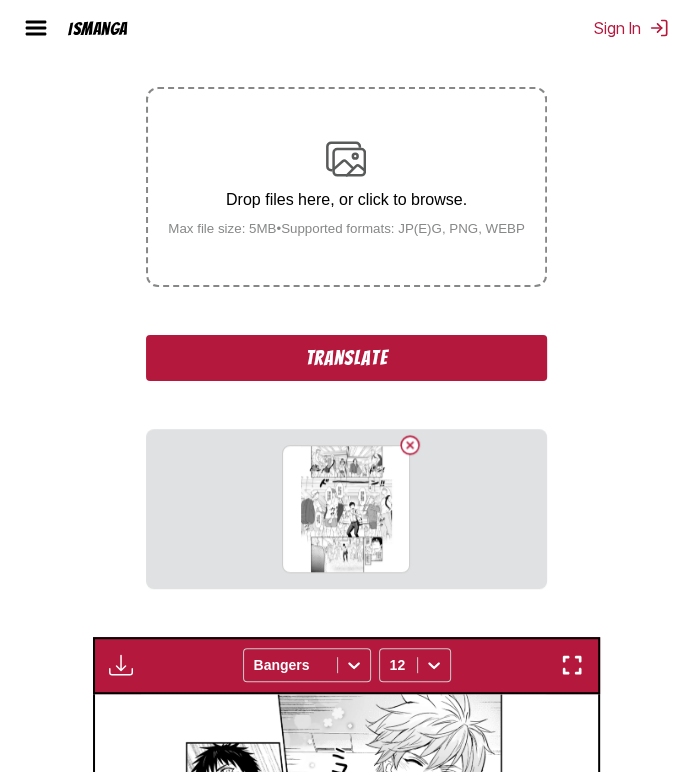 click on "Translate" at bounding box center [346, 358] 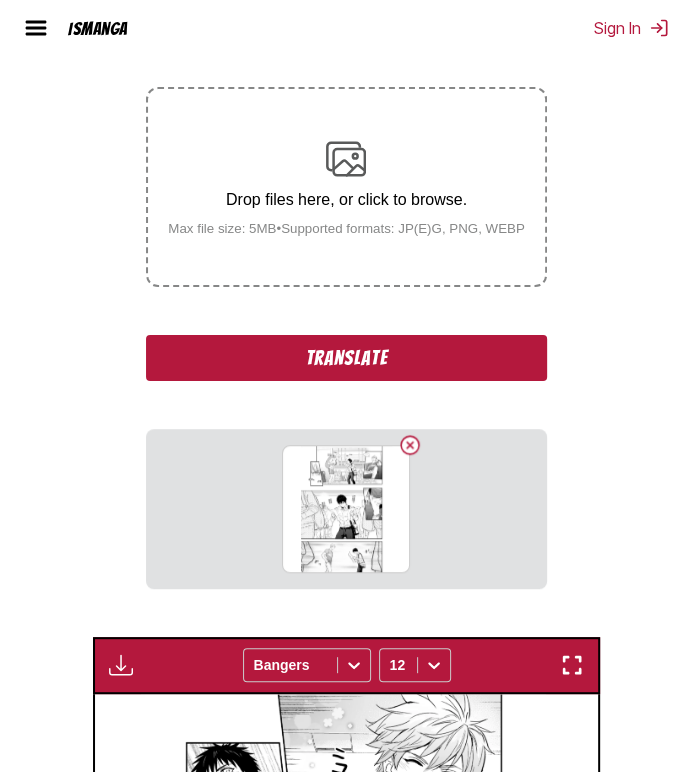 click on "Translate" at bounding box center [346, 358] 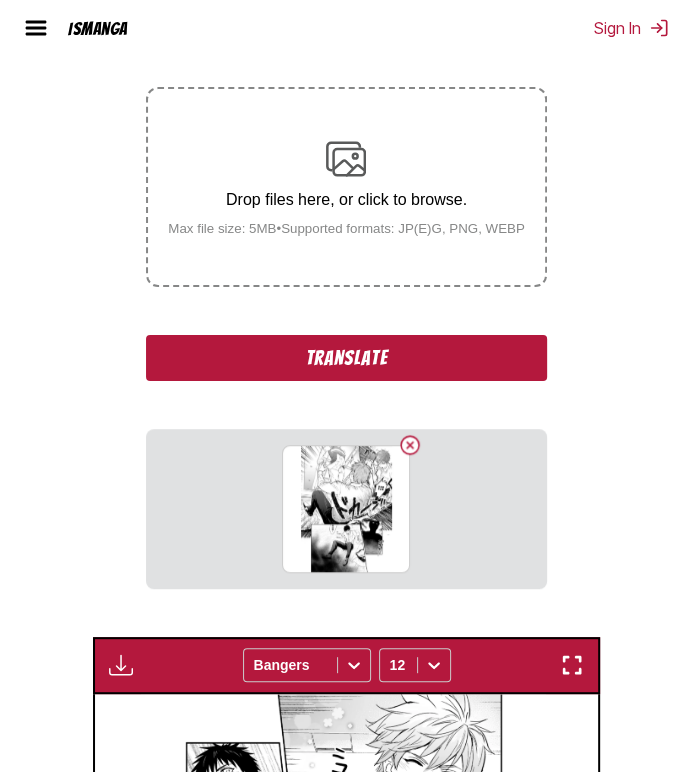click on "Translate" at bounding box center [346, 358] 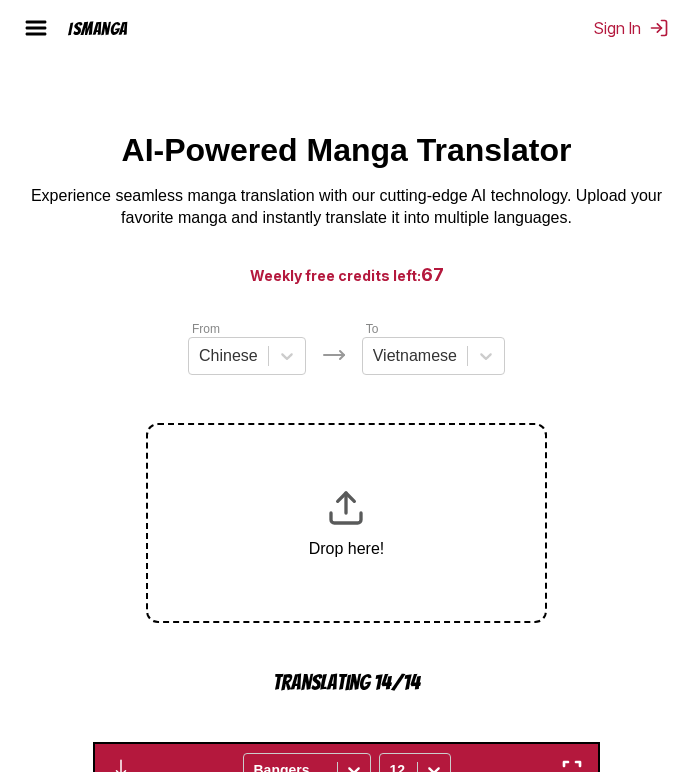 scroll, scrollTop: 336, scrollLeft: 0, axis: vertical 